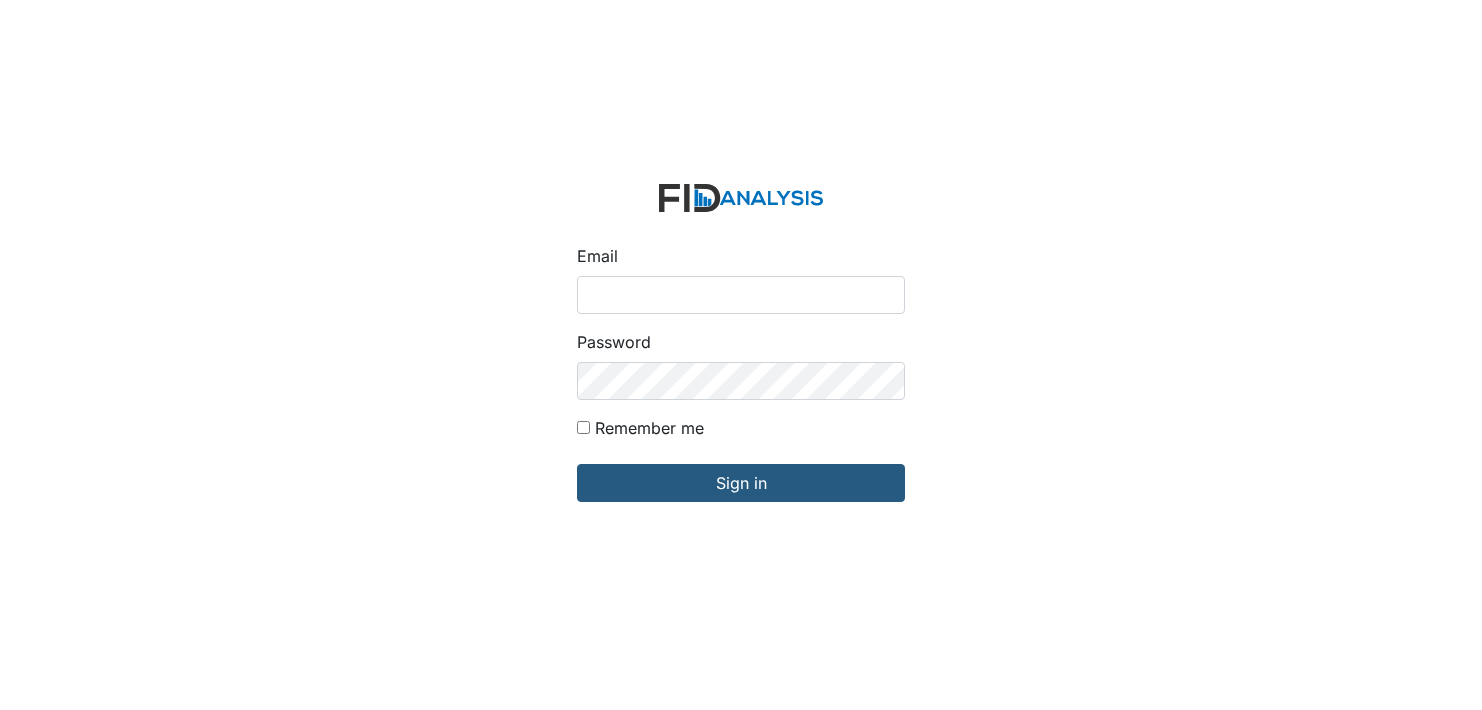 scroll, scrollTop: 0, scrollLeft: 0, axis: both 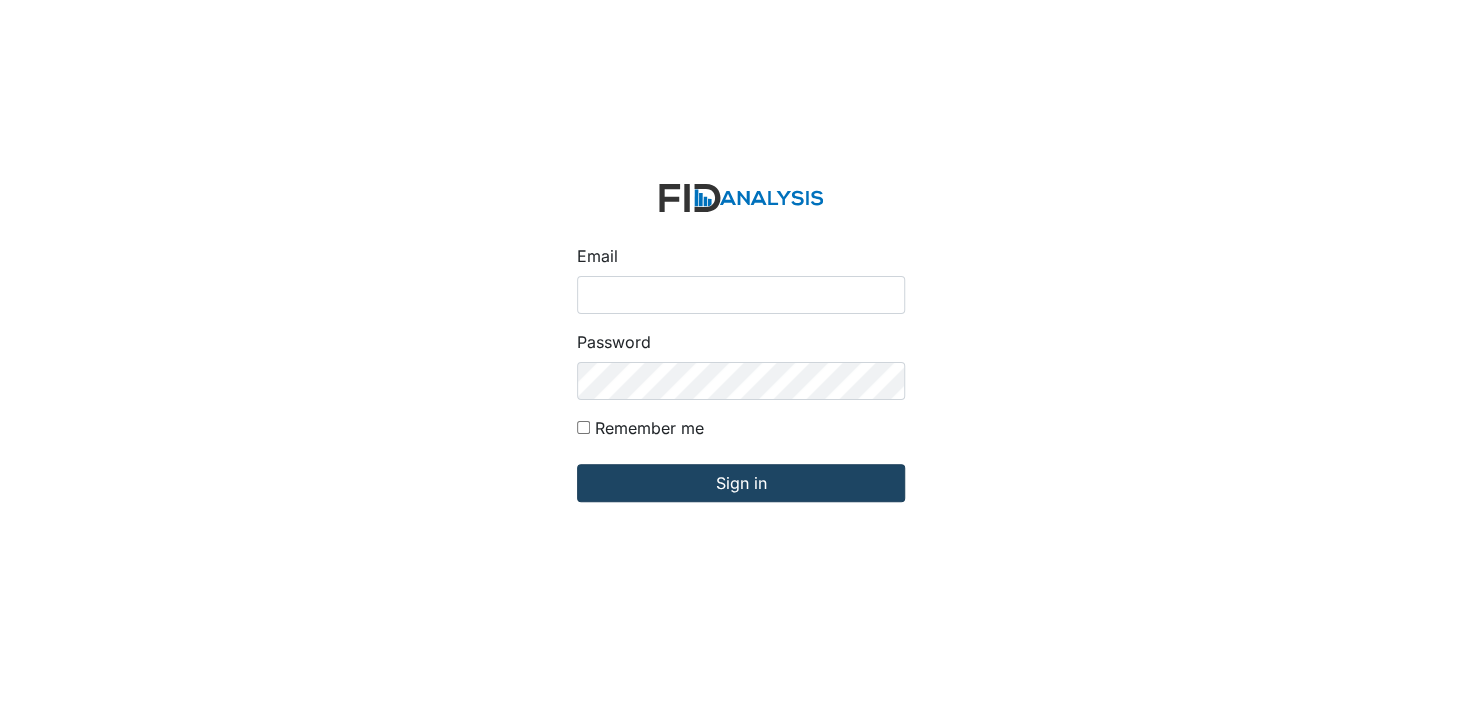 type on "[USERNAME]@[DOMAIN]" 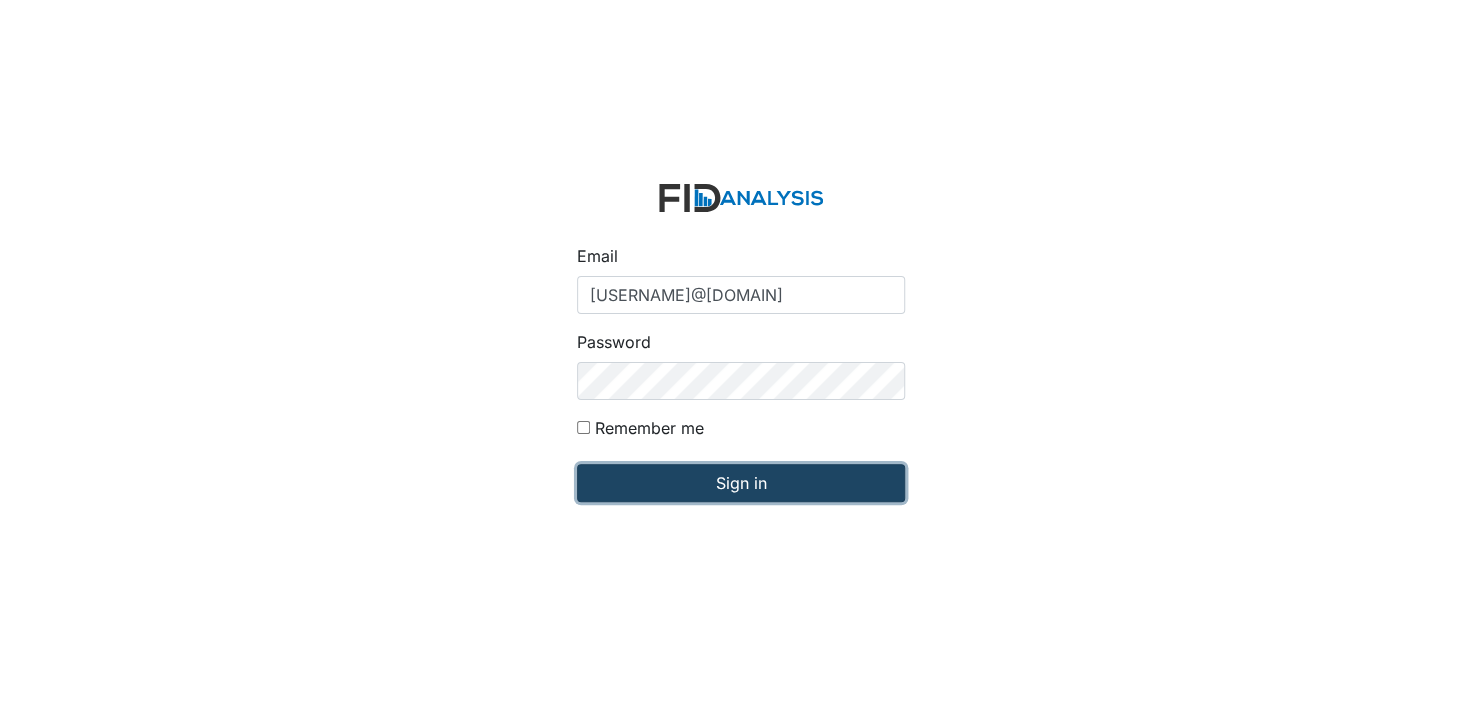 click on "Sign in" at bounding box center [741, 483] 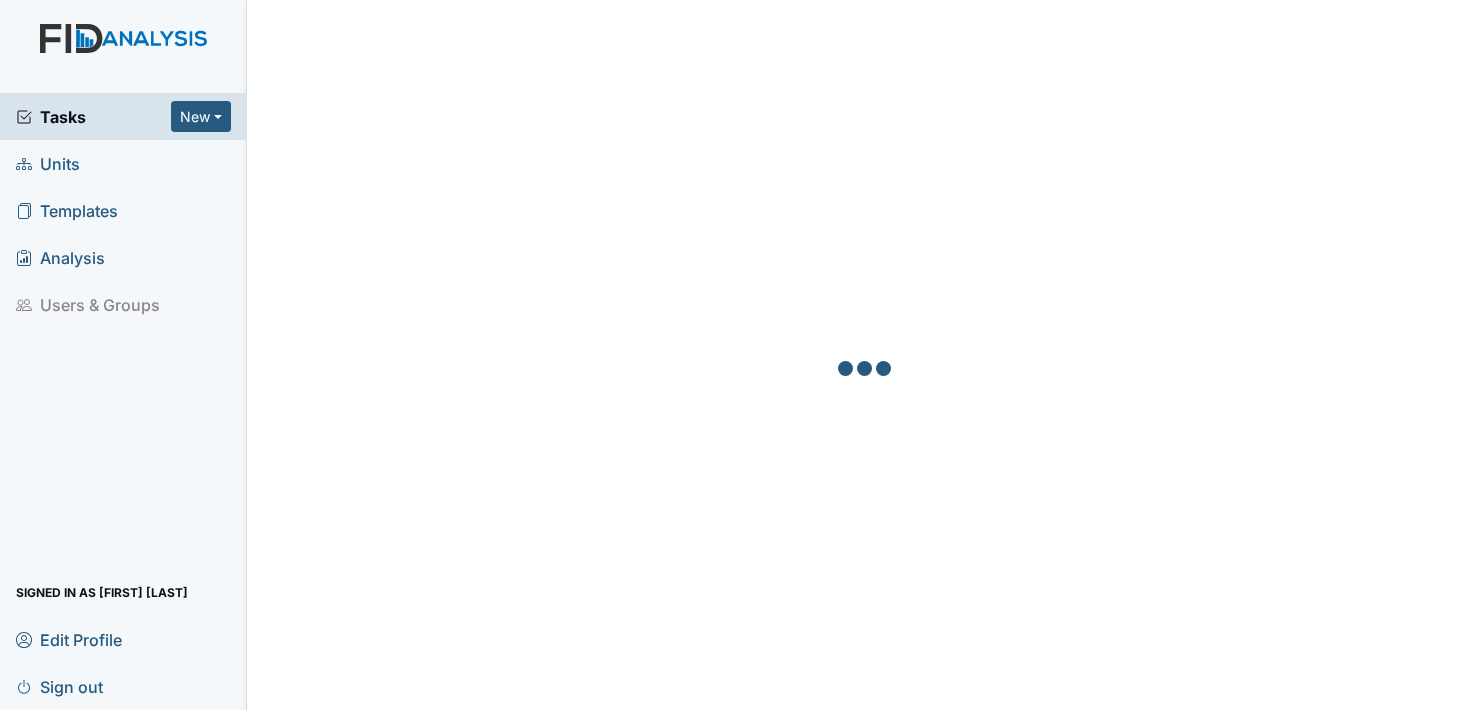 scroll, scrollTop: 0, scrollLeft: 0, axis: both 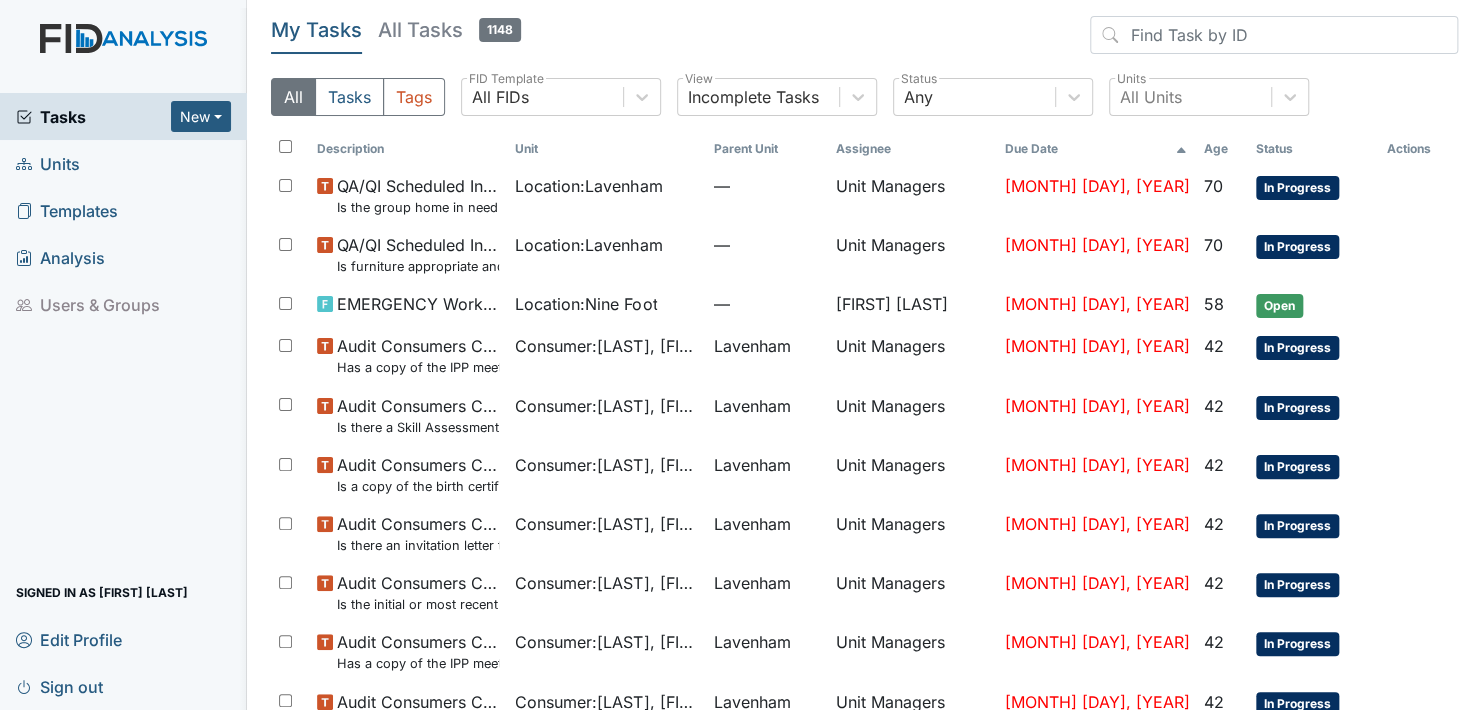 click on "Units" at bounding box center (48, 163) 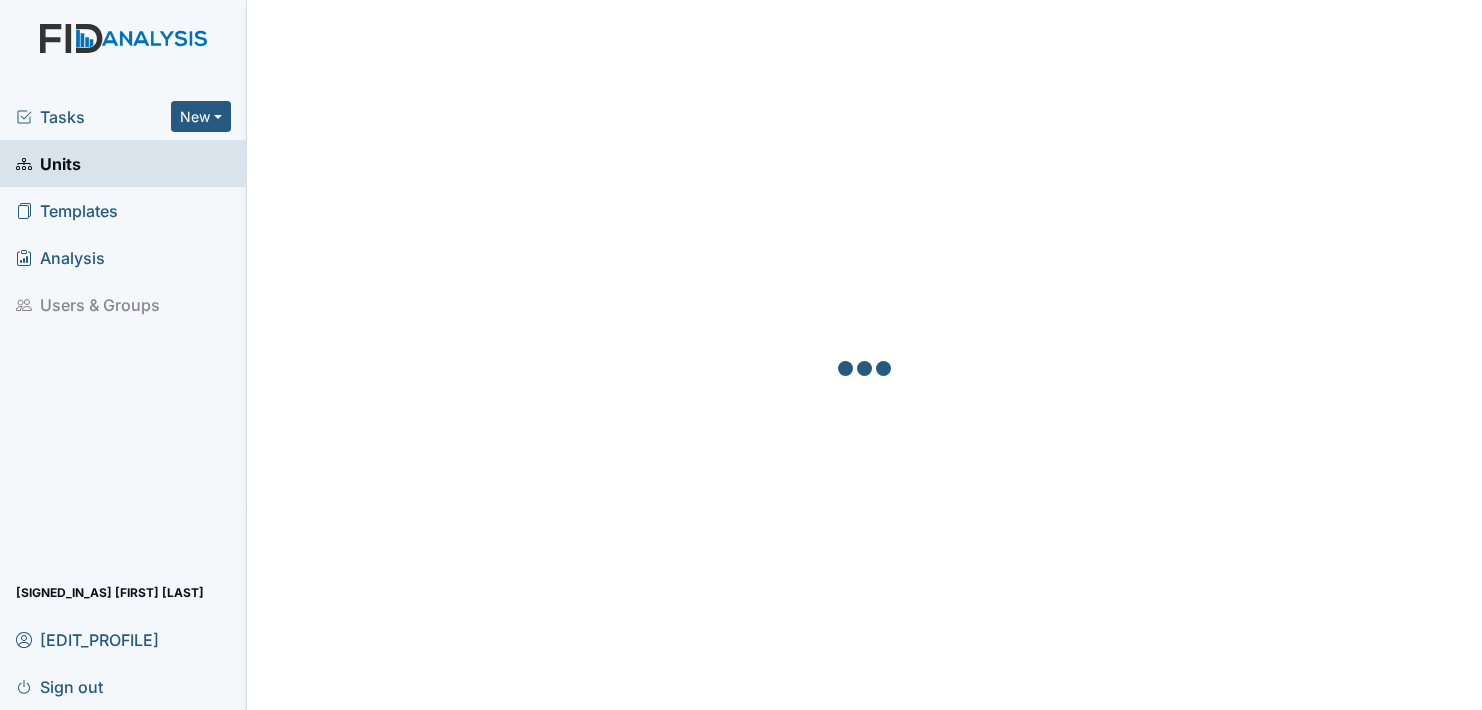 scroll, scrollTop: 0, scrollLeft: 0, axis: both 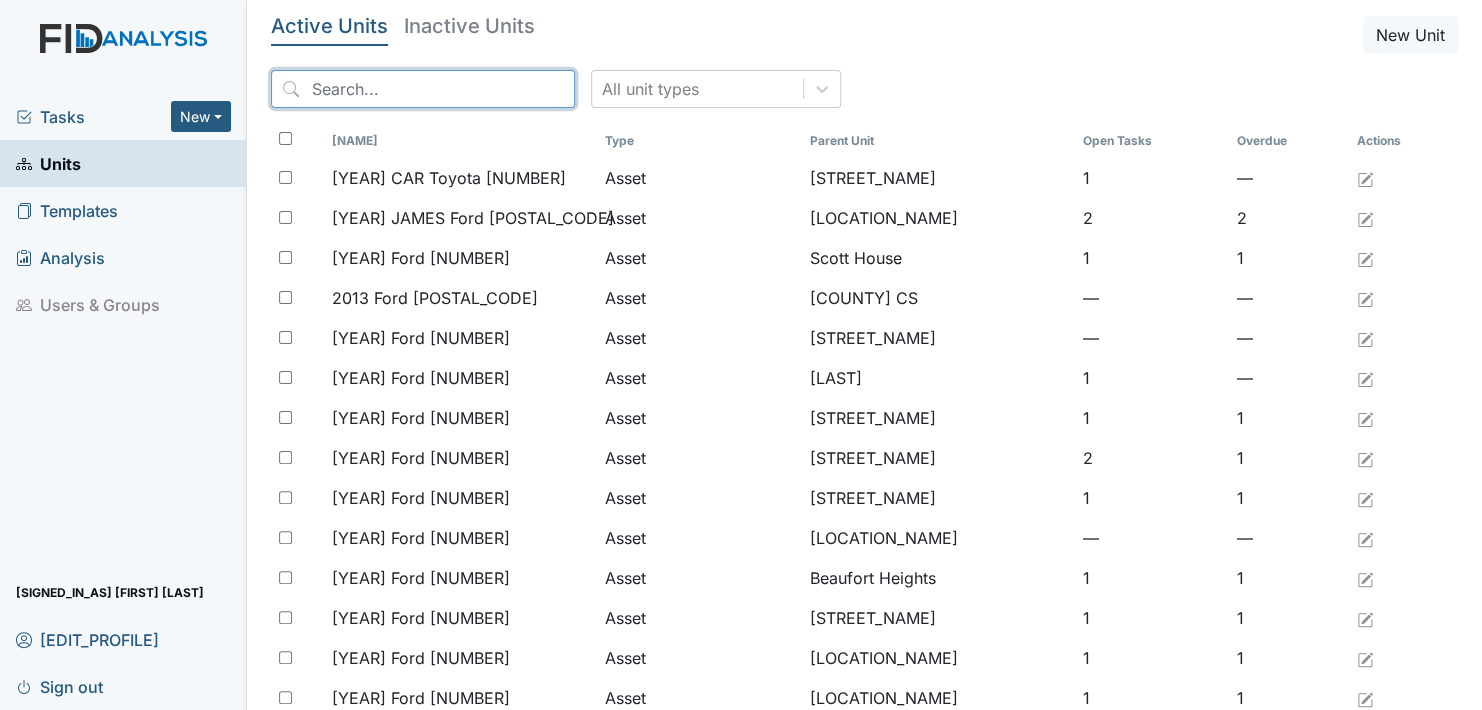 click at bounding box center [423, 89] 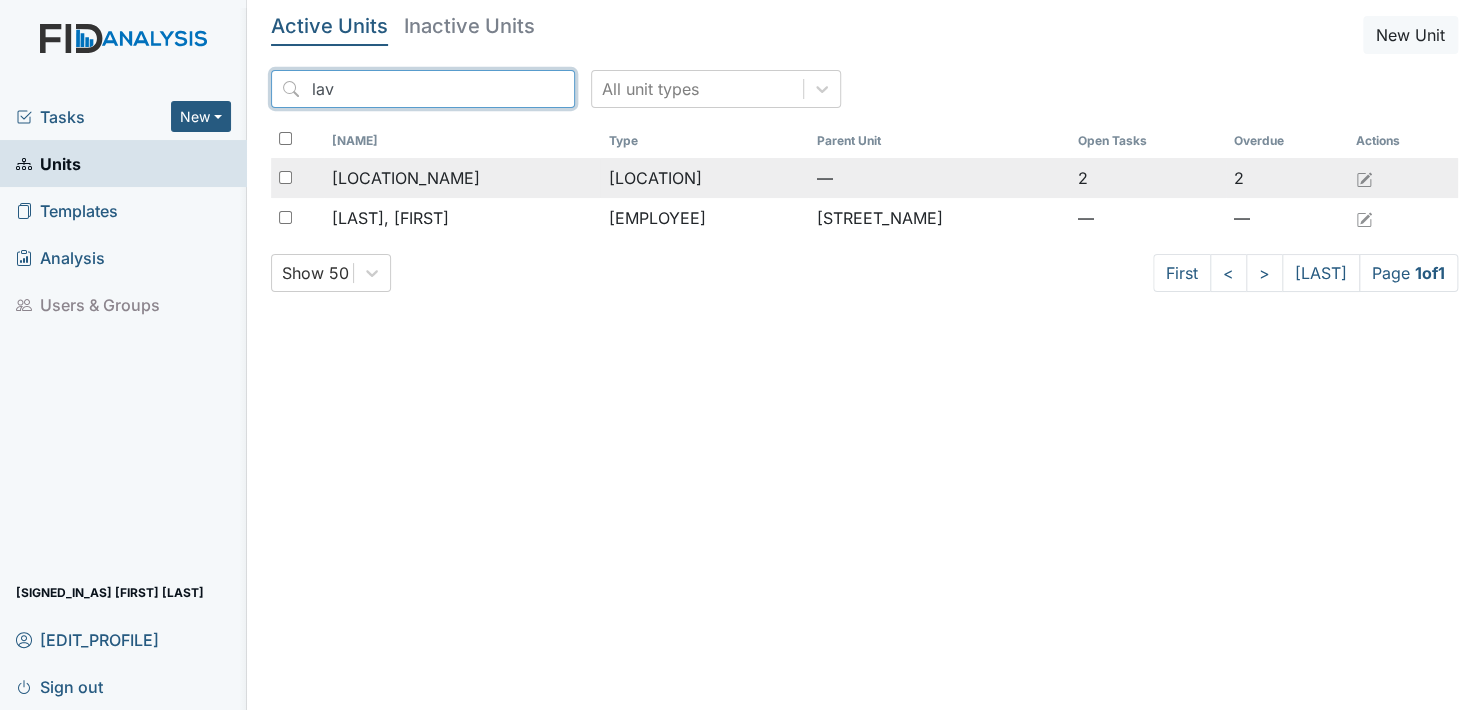 type on "lav" 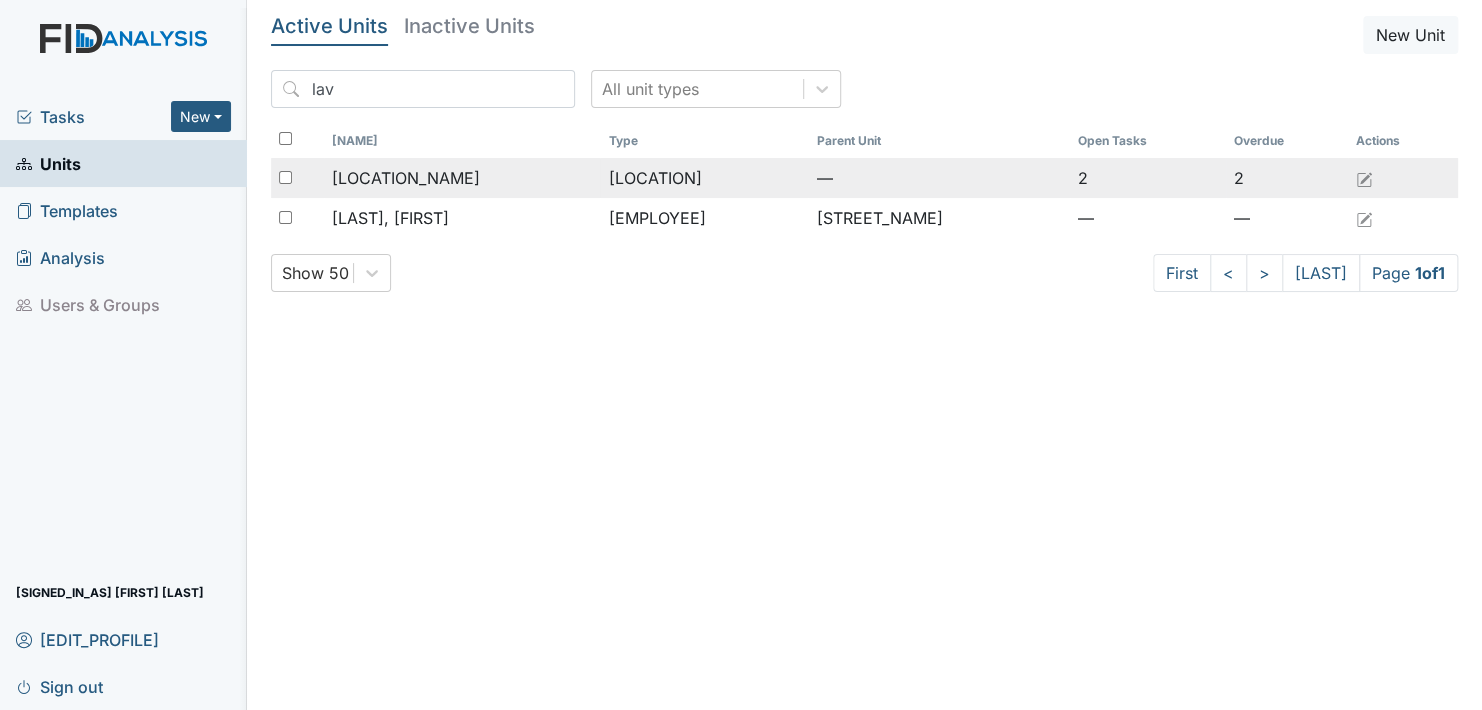click on "[CITY]" at bounding box center (406, 178) 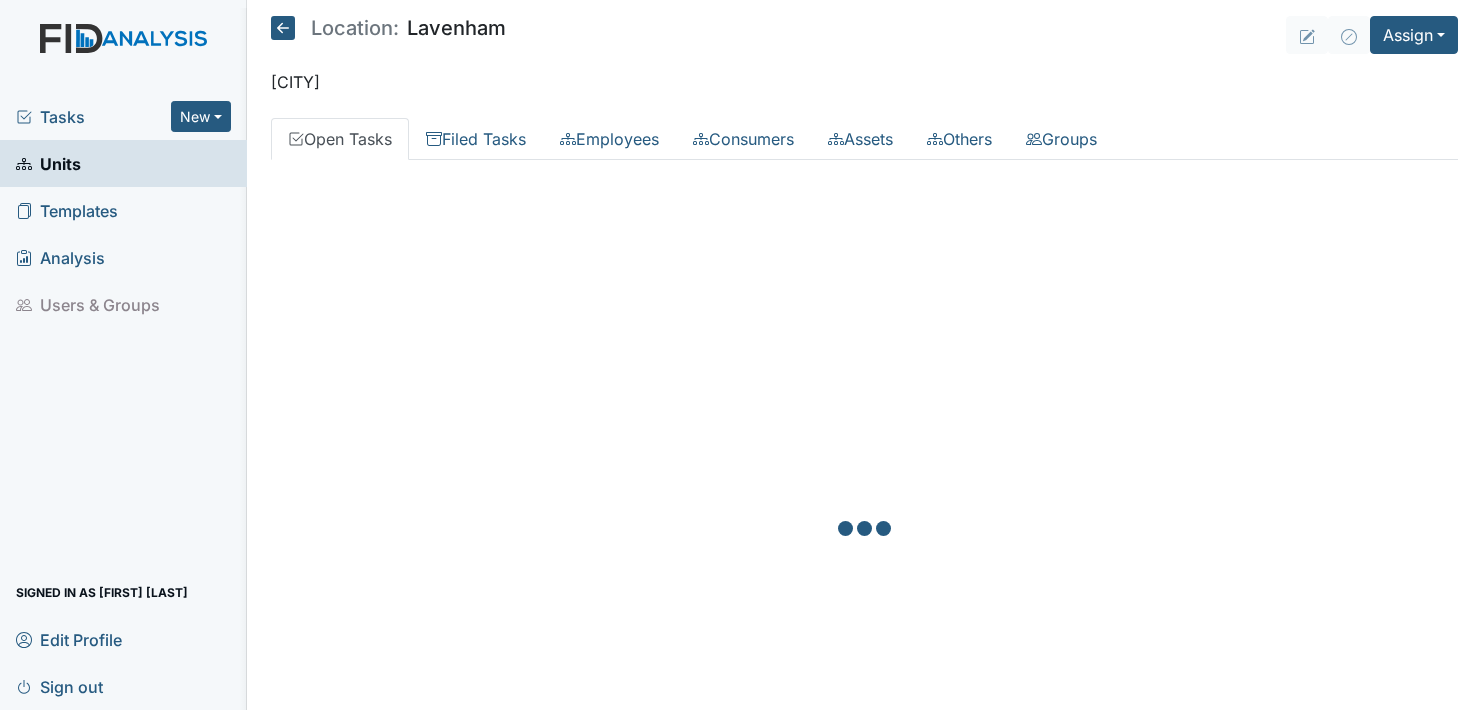 scroll, scrollTop: 0, scrollLeft: 0, axis: both 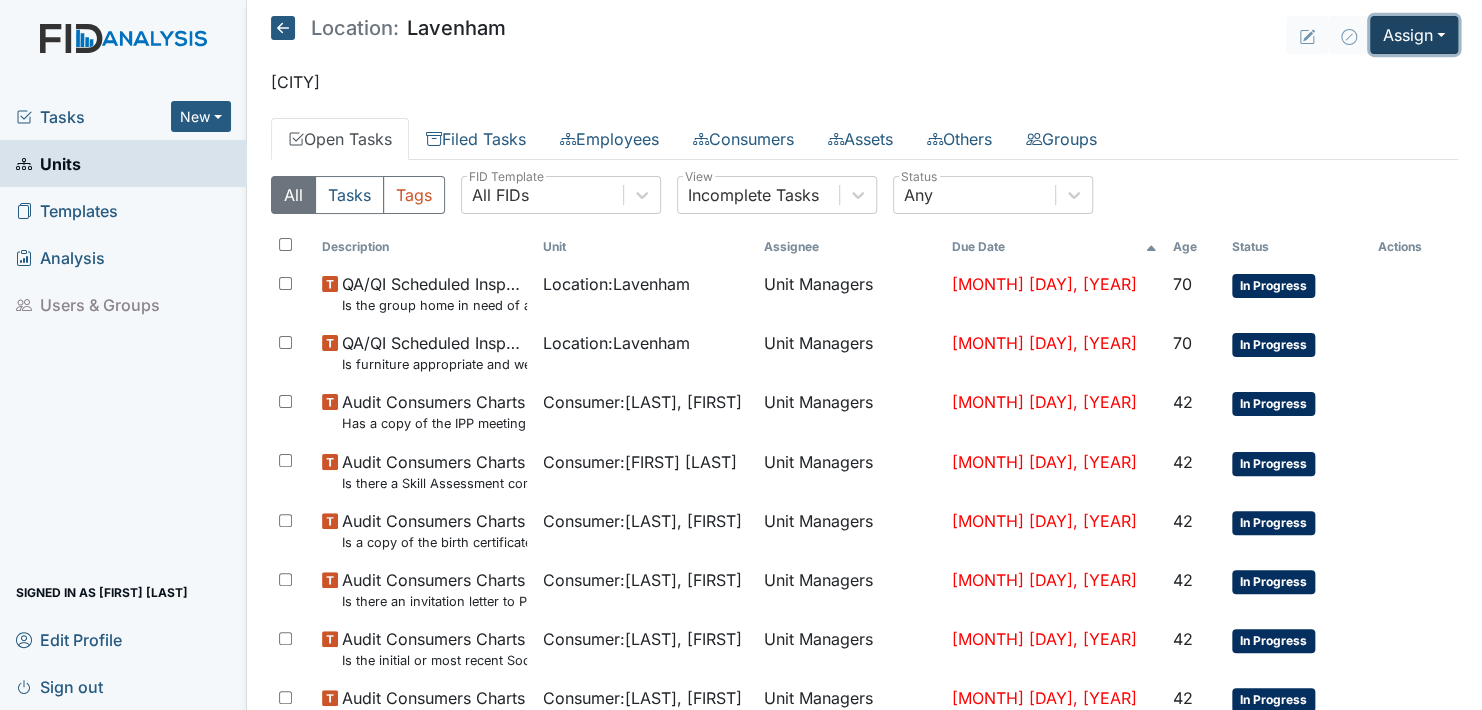 click on "Assign" at bounding box center (1414, 35) 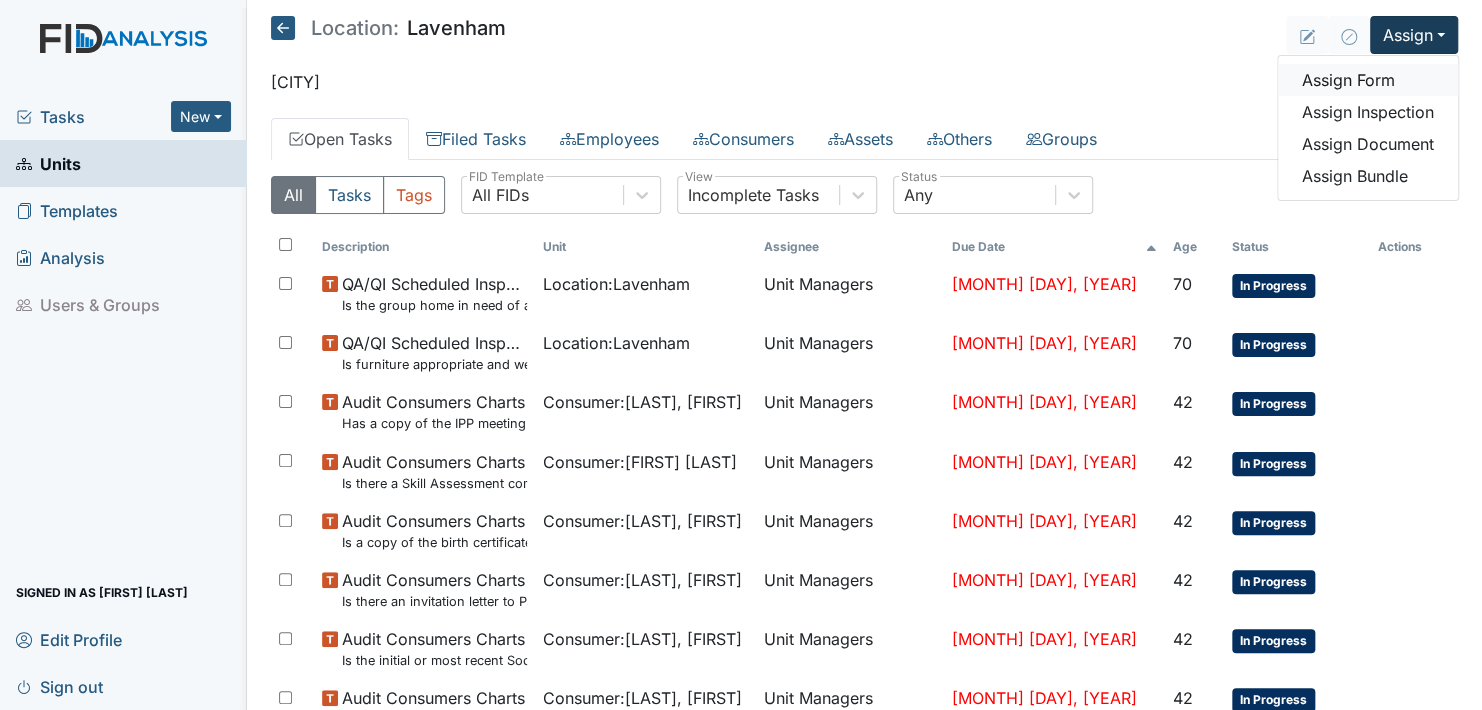 click on "Assign Form" at bounding box center [1368, 80] 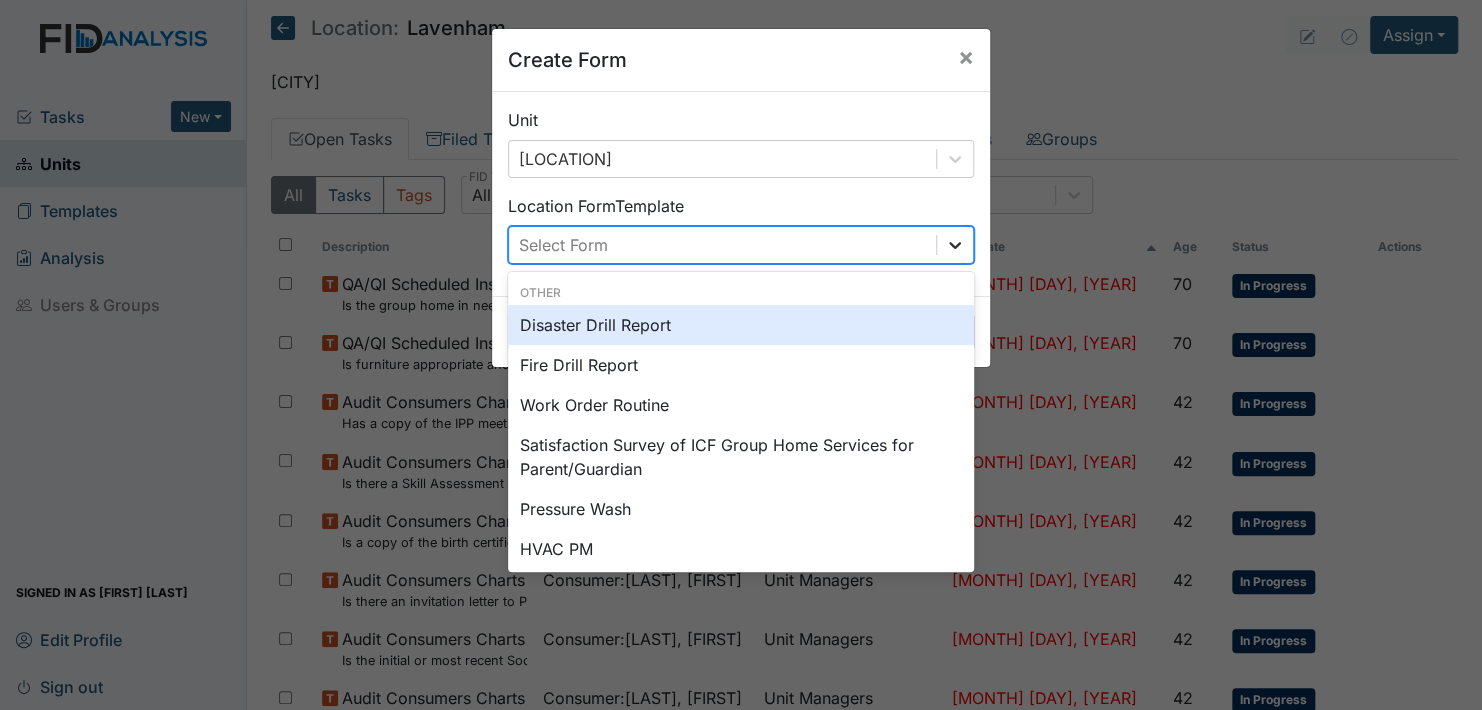 click at bounding box center [955, 245] 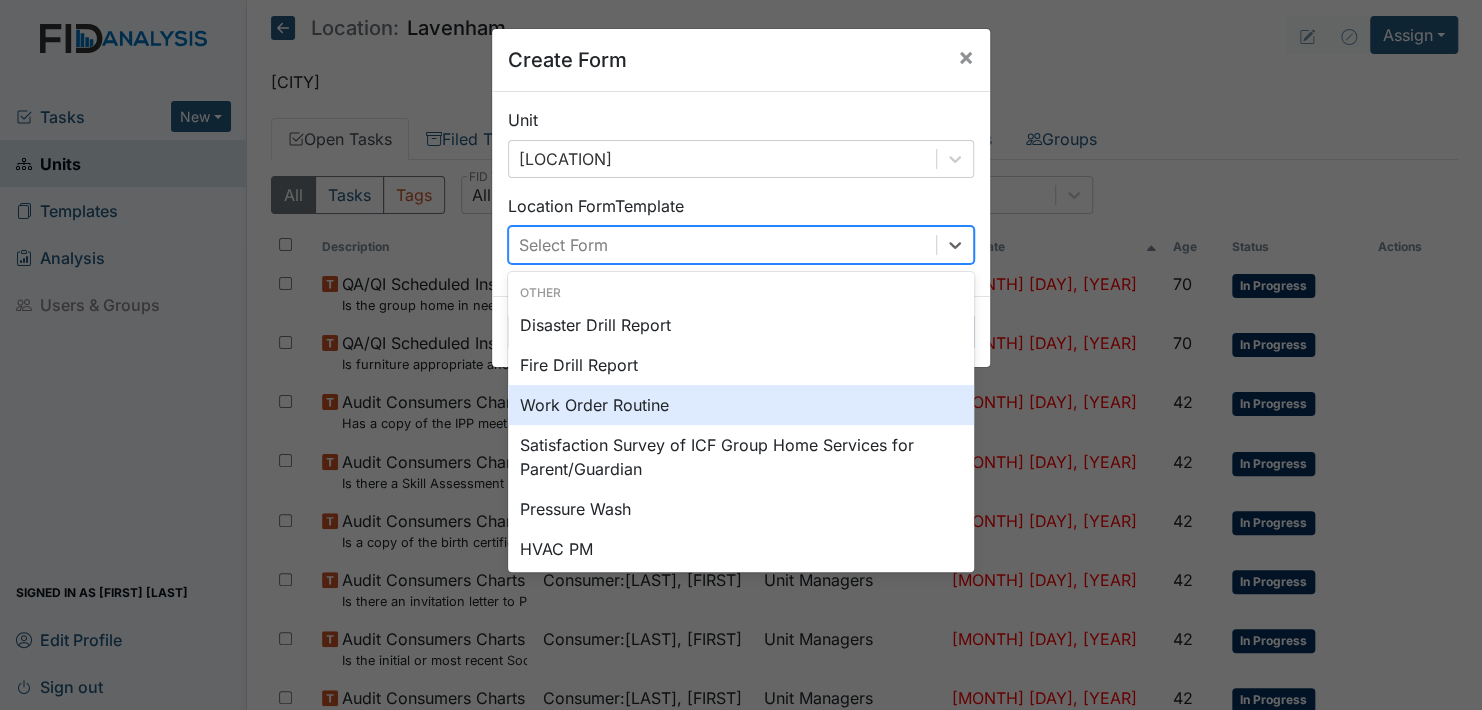 click on "Work Order Routine" at bounding box center (741, 405) 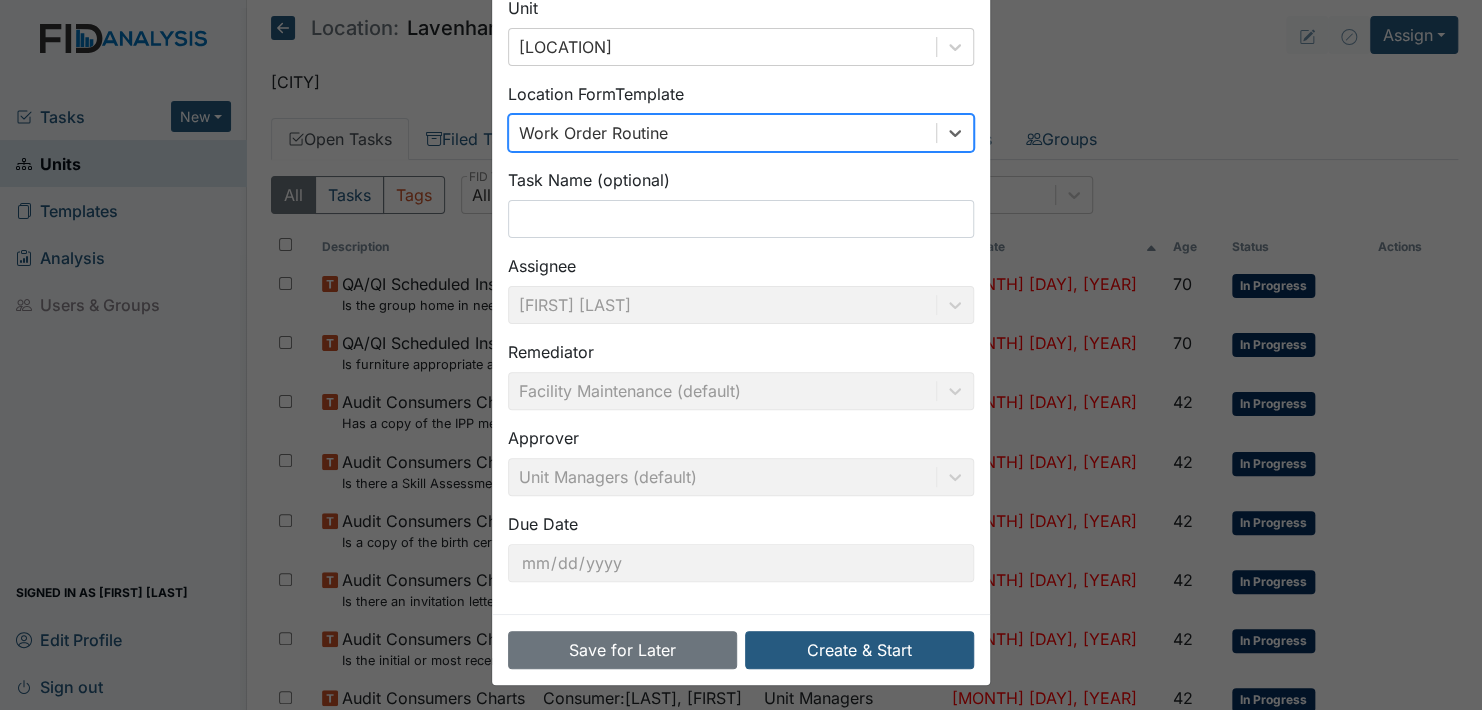 scroll, scrollTop: 114, scrollLeft: 0, axis: vertical 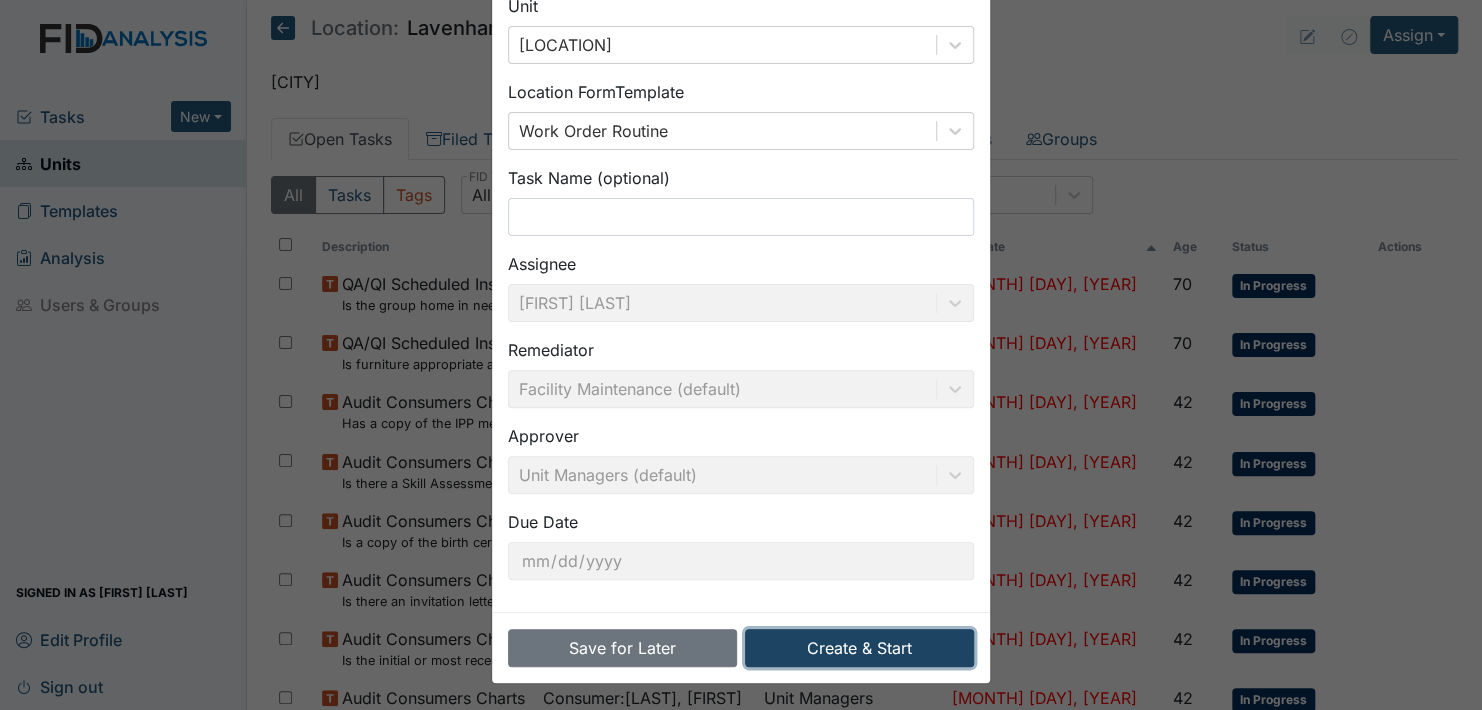 click on "Create & Start" at bounding box center (859, 648) 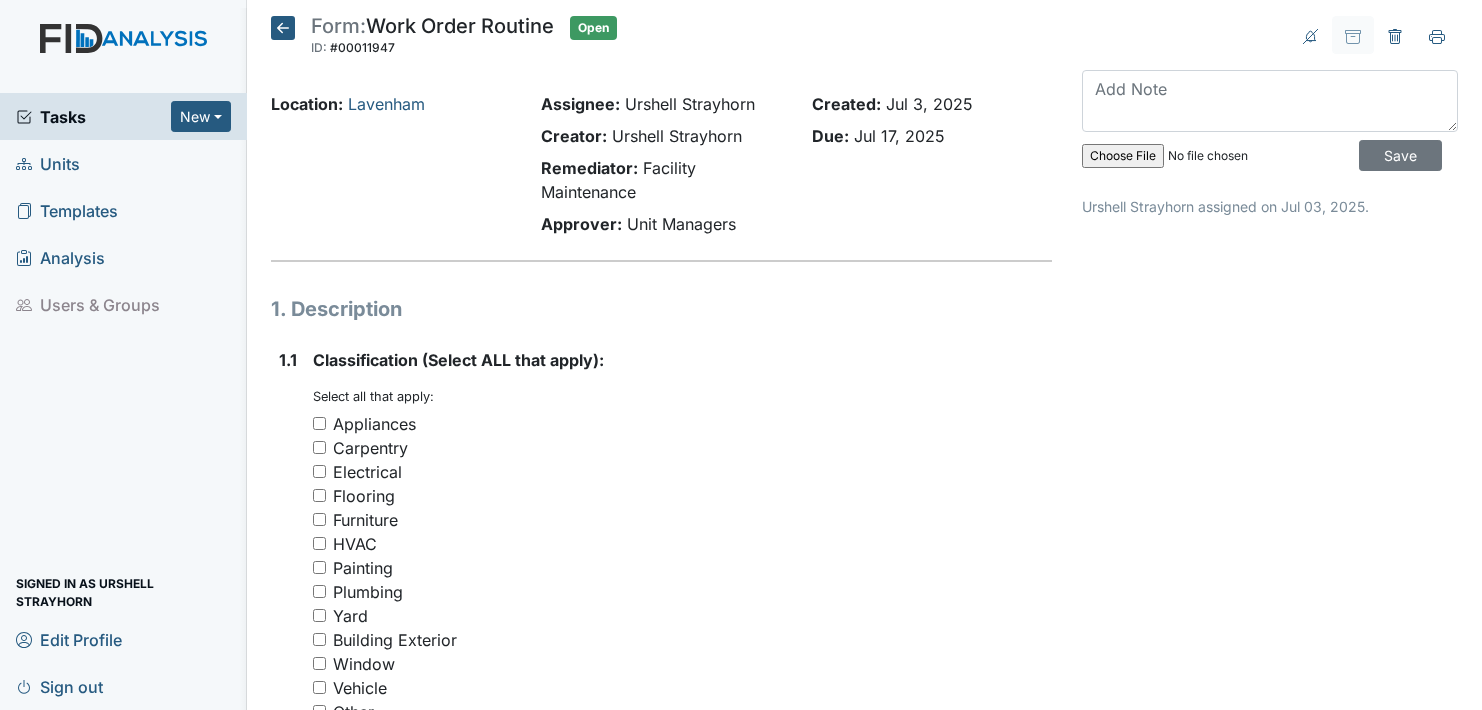 scroll, scrollTop: 0, scrollLeft: 0, axis: both 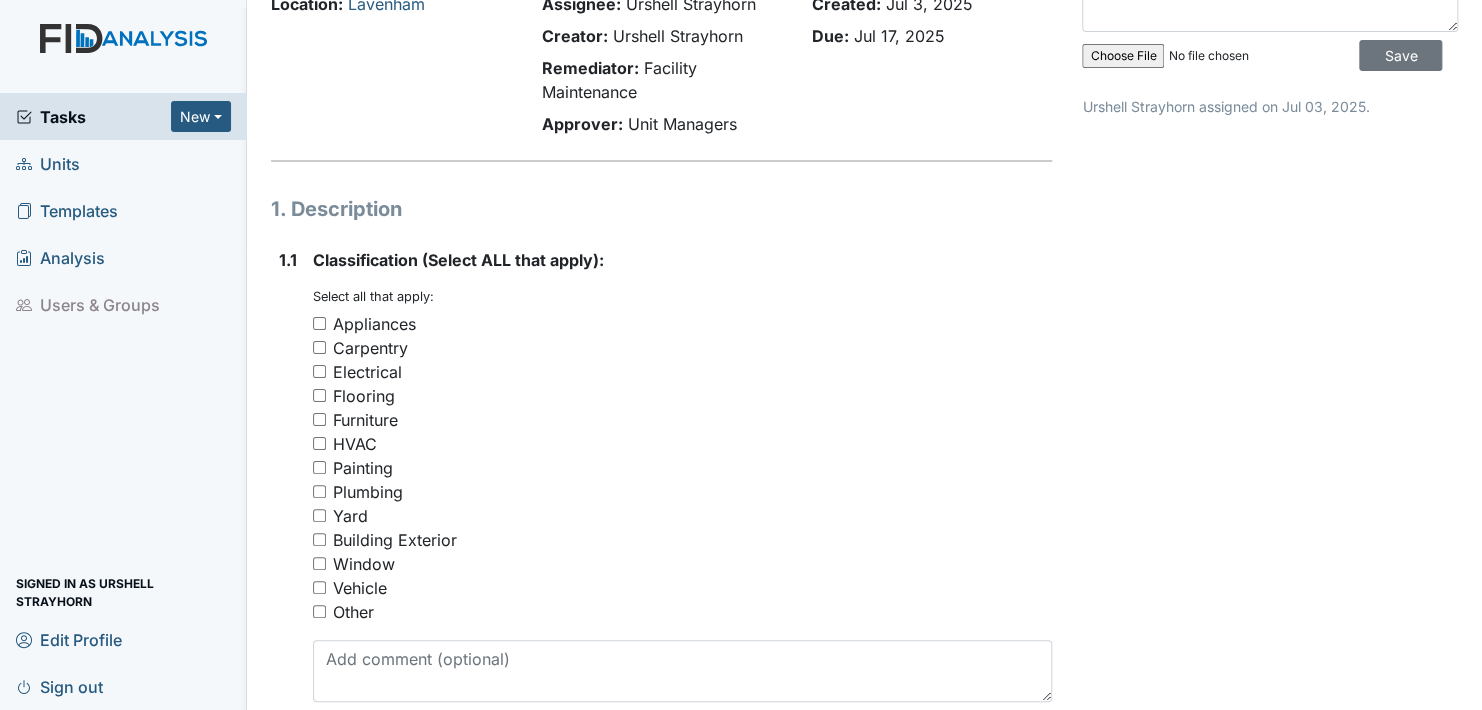 drag, startPoint x: 318, startPoint y: 323, endPoint x: 349, endPoint y: 345, distance: 38.013157 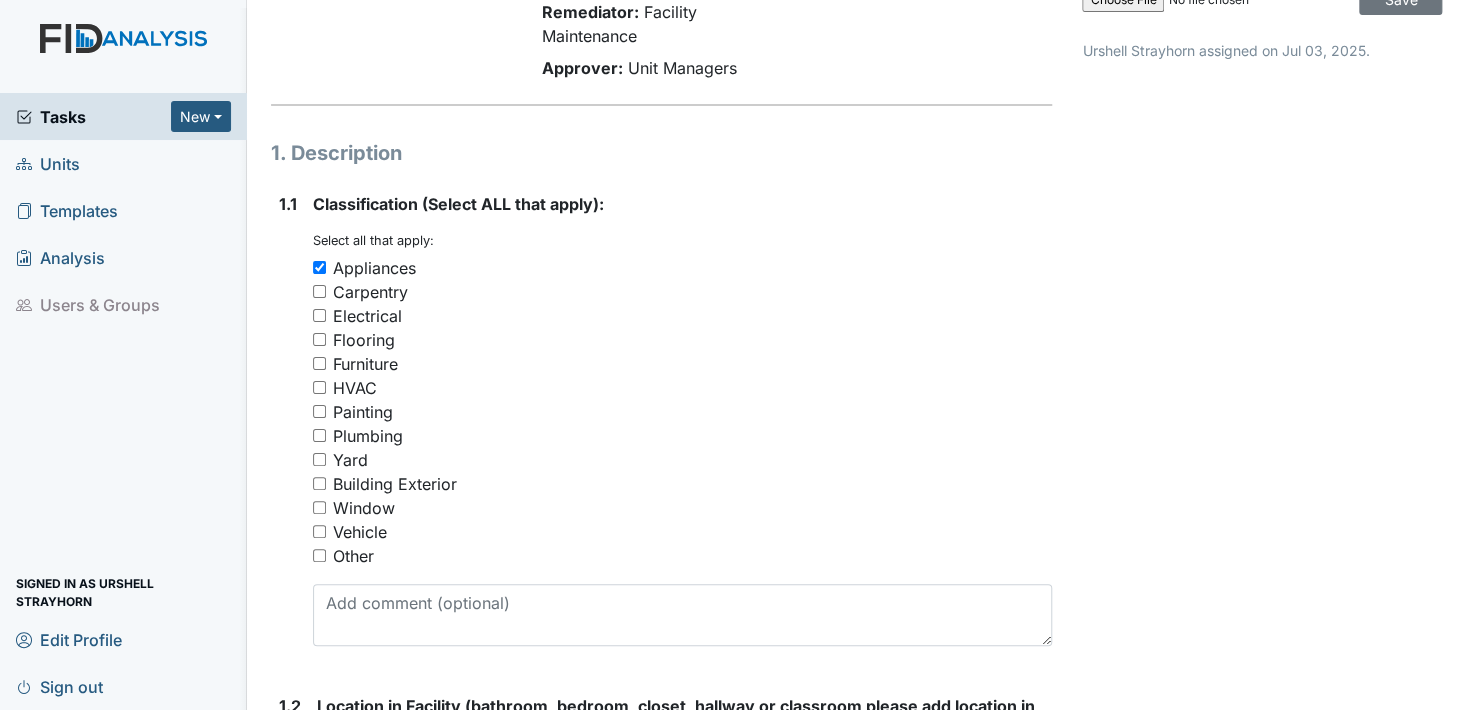 scroll, scrollTop: 400, scrollLeft: 0, axis: vertical 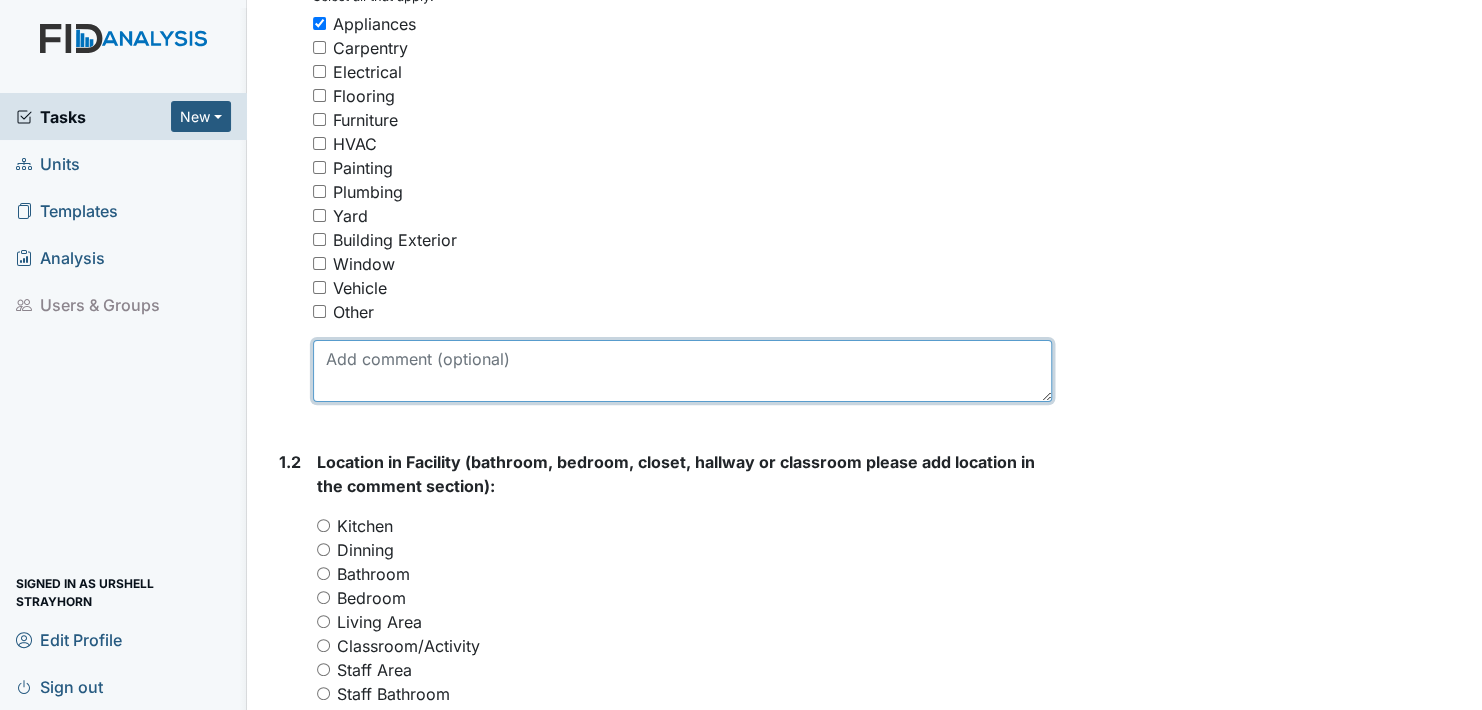 click at bounding box center (682, 371) 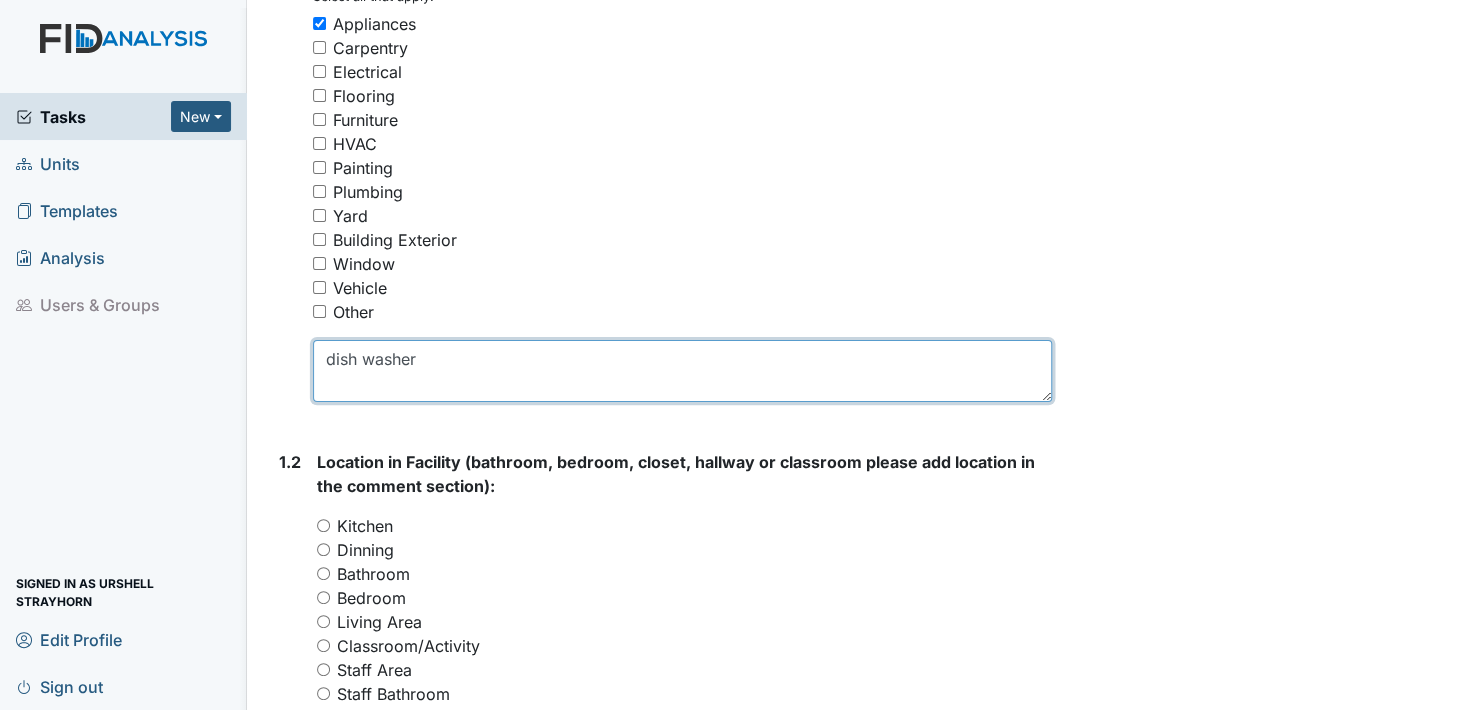 type on "dish washer" 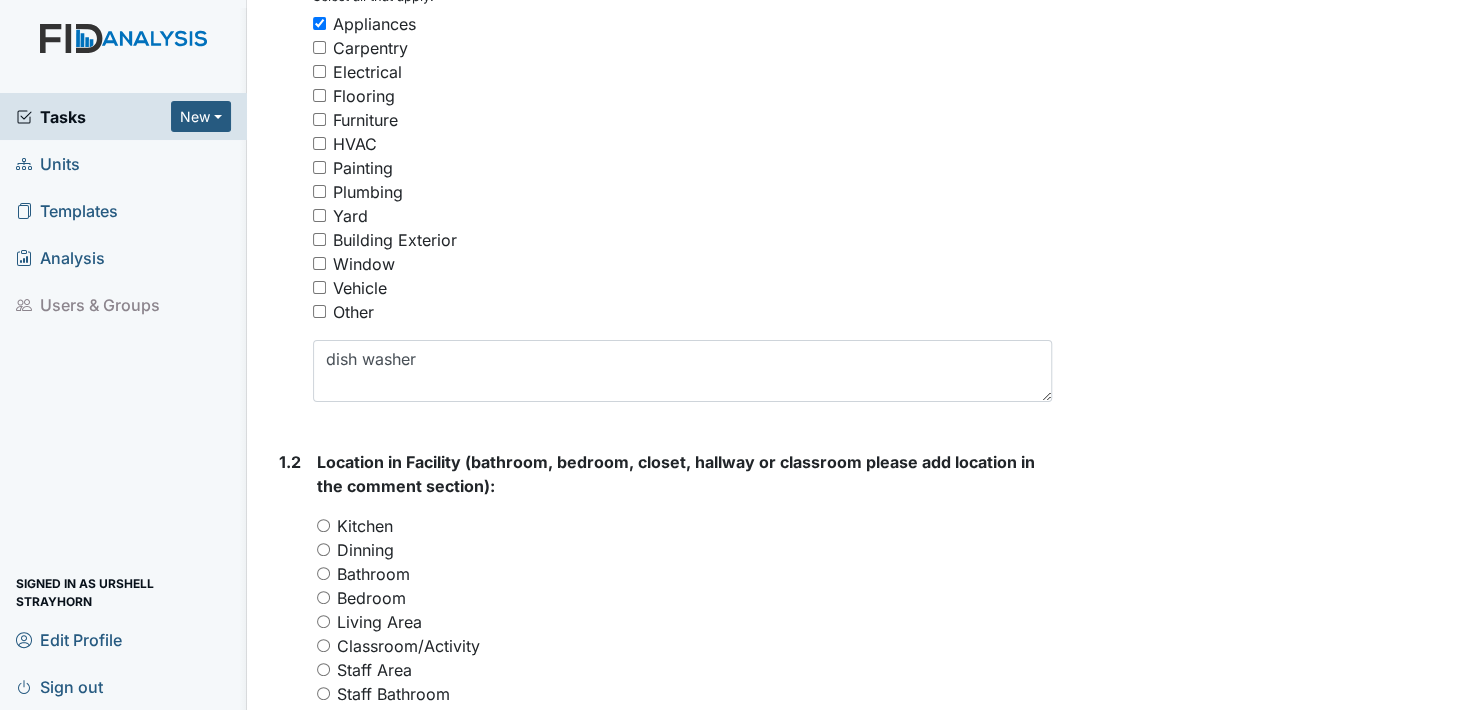 click on "Kitchen" at bounding box center (323, 525) 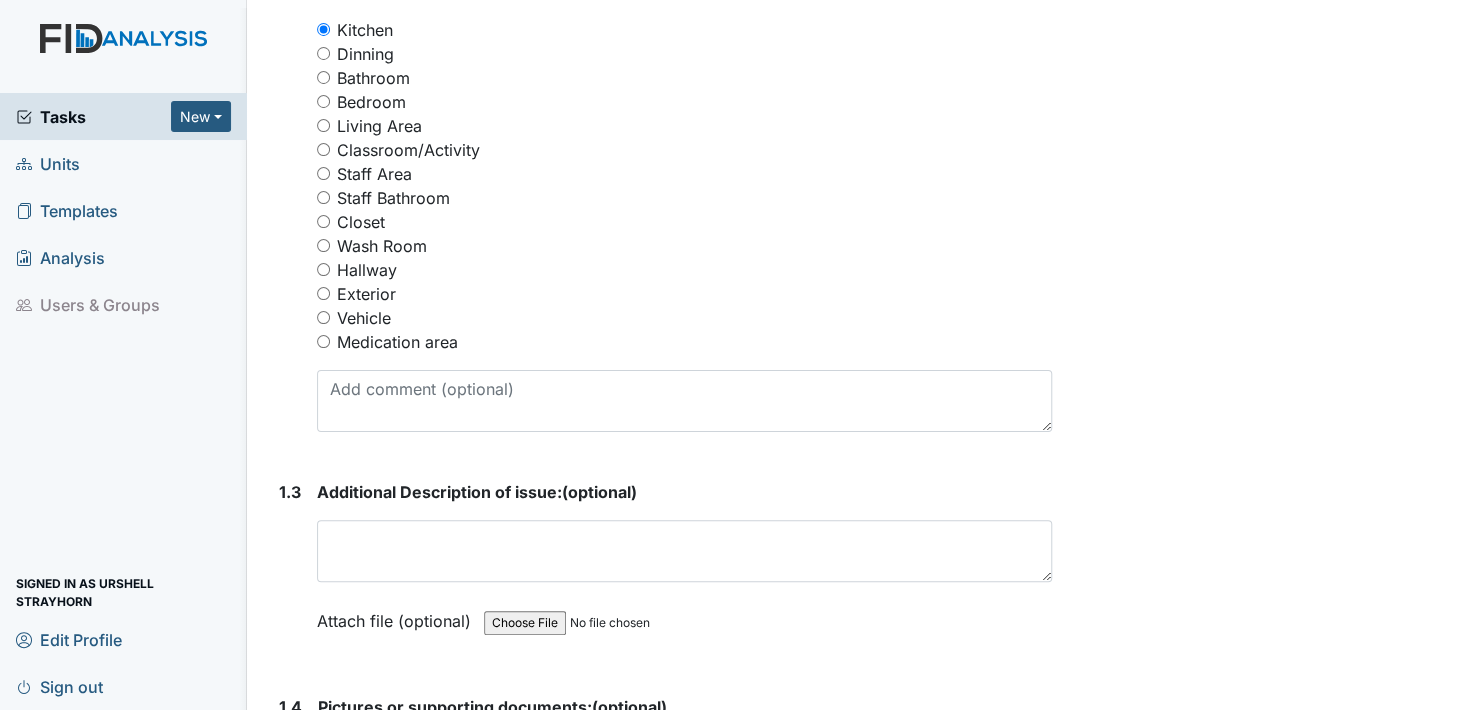 scroll, scrollTop: 900, scrollLeft: 0, axis: vertical 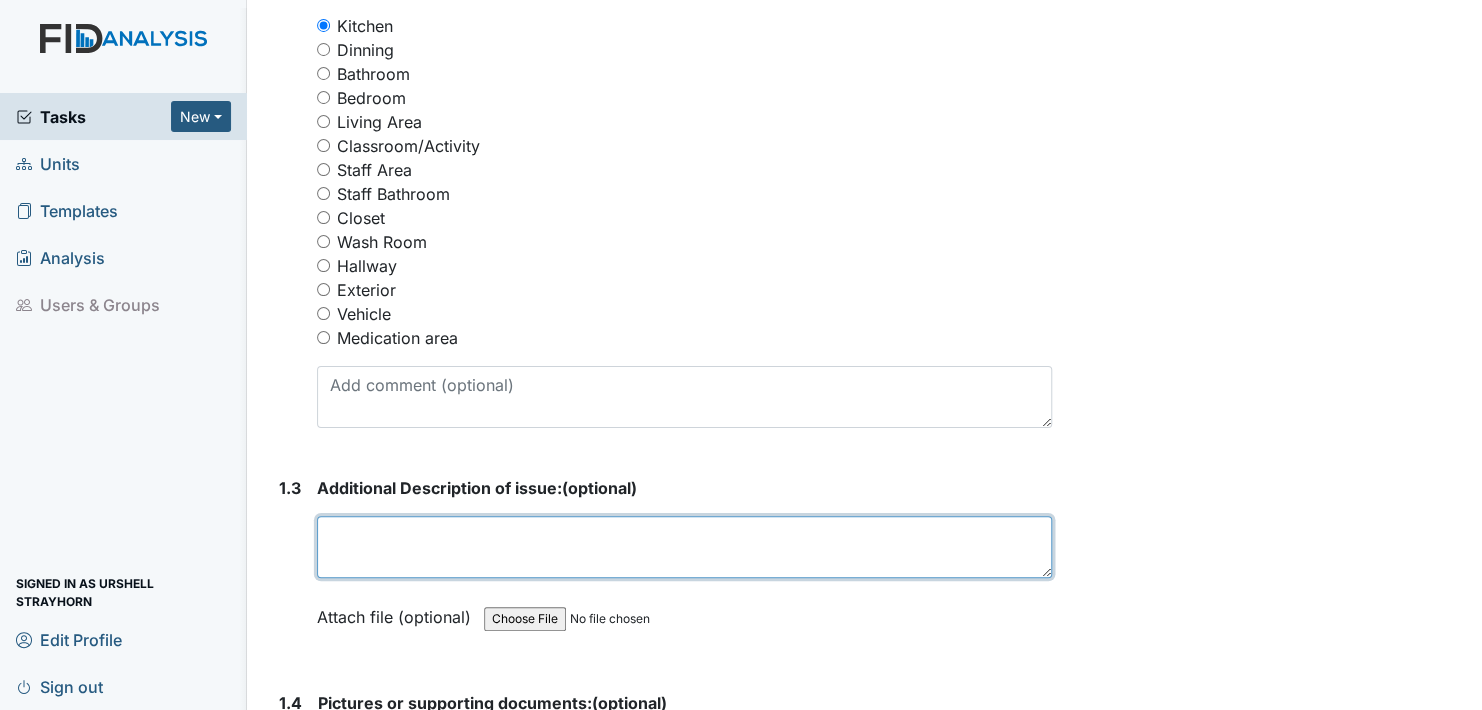 click at bounding box center (684, 547) 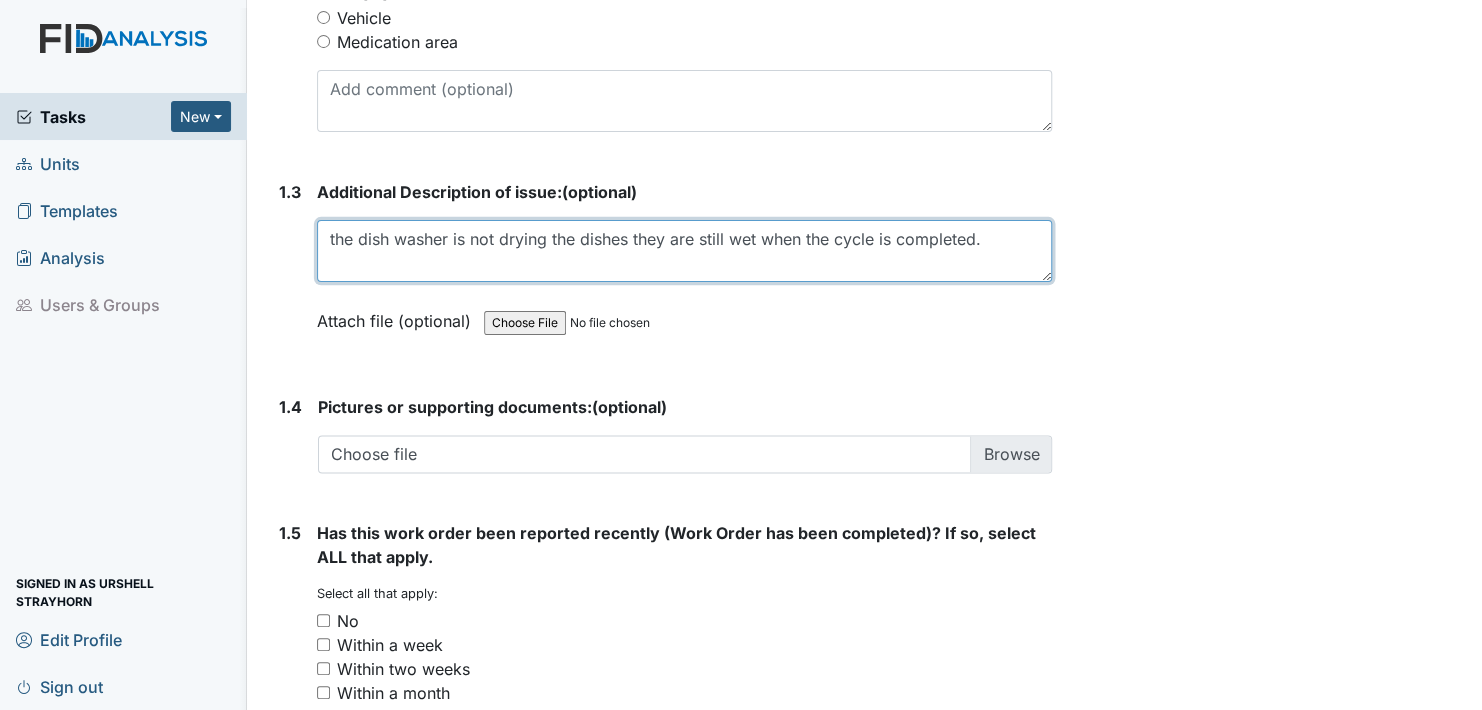 scroll, scrollTop: 1200, scrollLeft: 0, axis: vertical 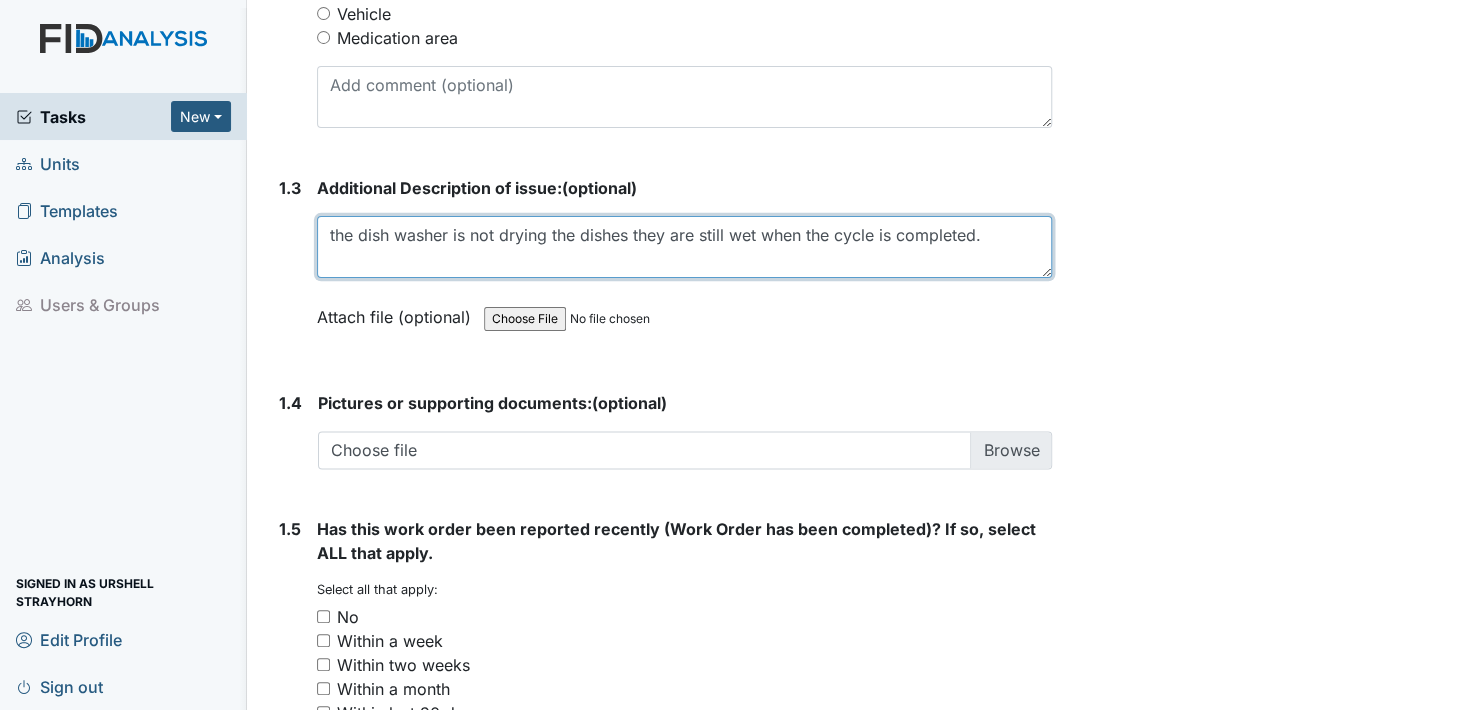 type on "the dish washer is not drying the dishes they are still wet when the cycle is completed." 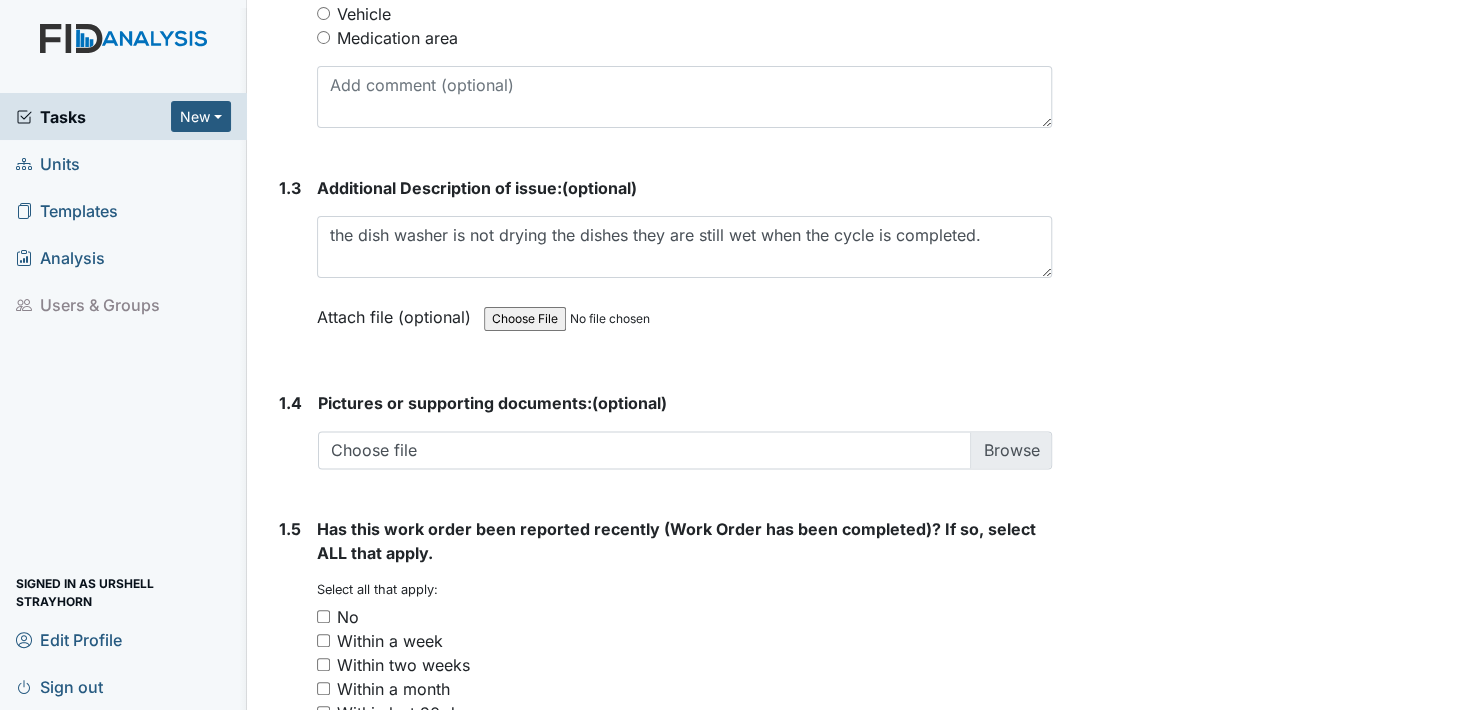 click on "No" at bounding box center (323, 616) 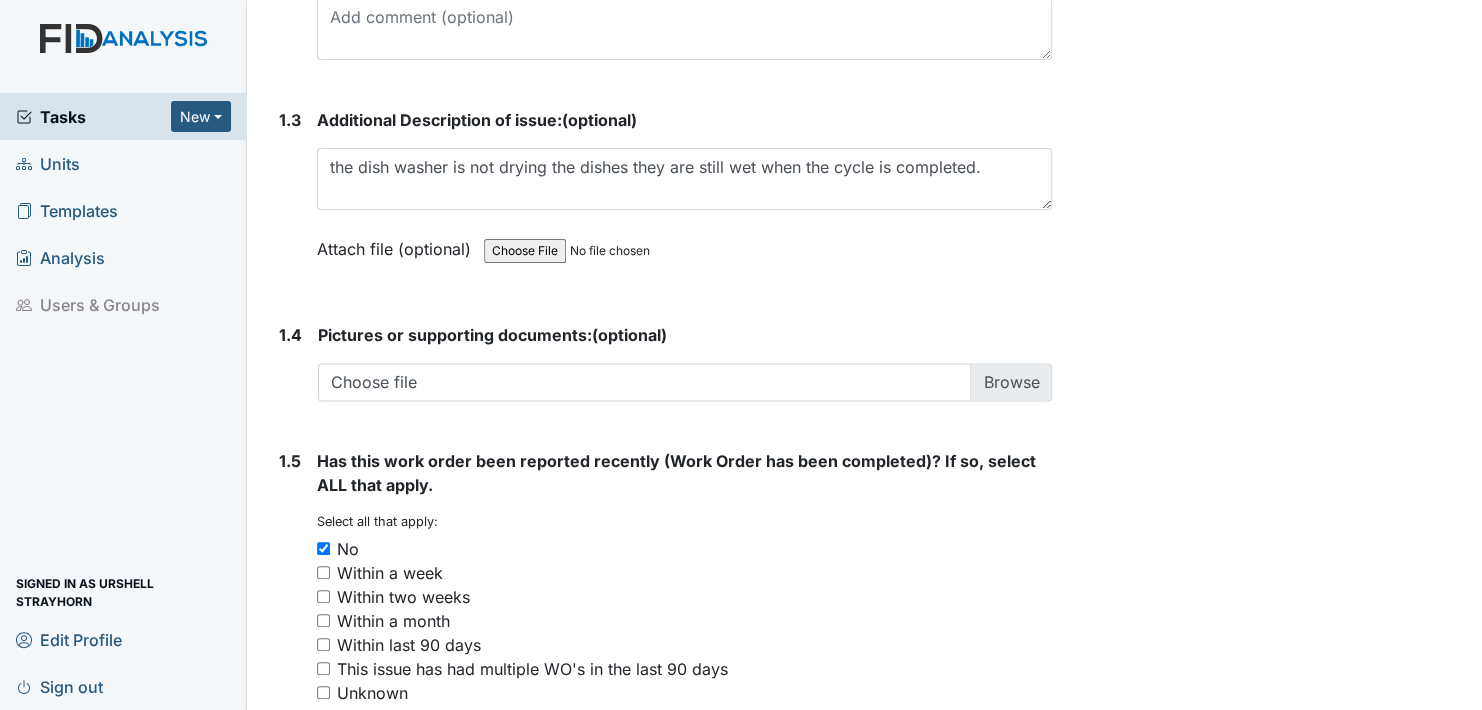 scroll, scrollTop: 1440, scrollLeft: 0, axis: vertical 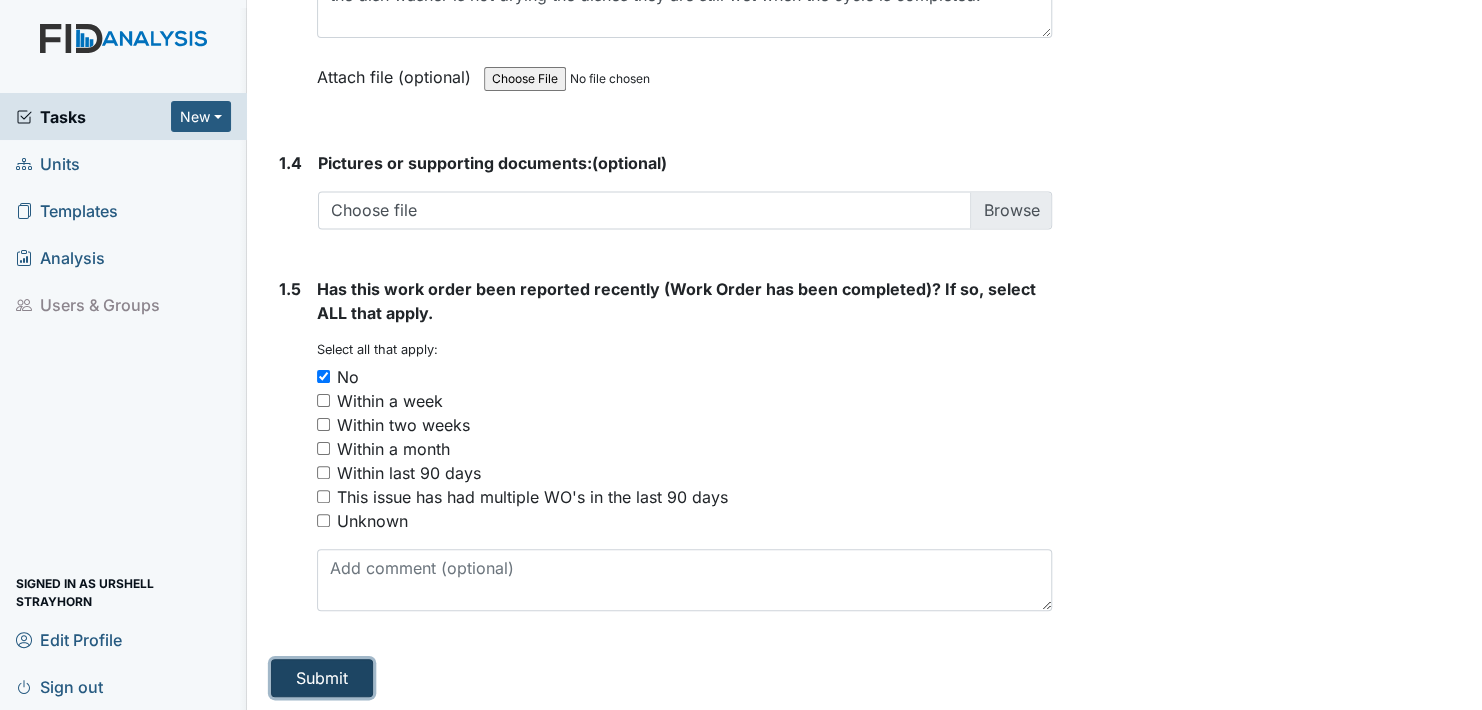 click on "Submit" at bounding box center [322, 678] 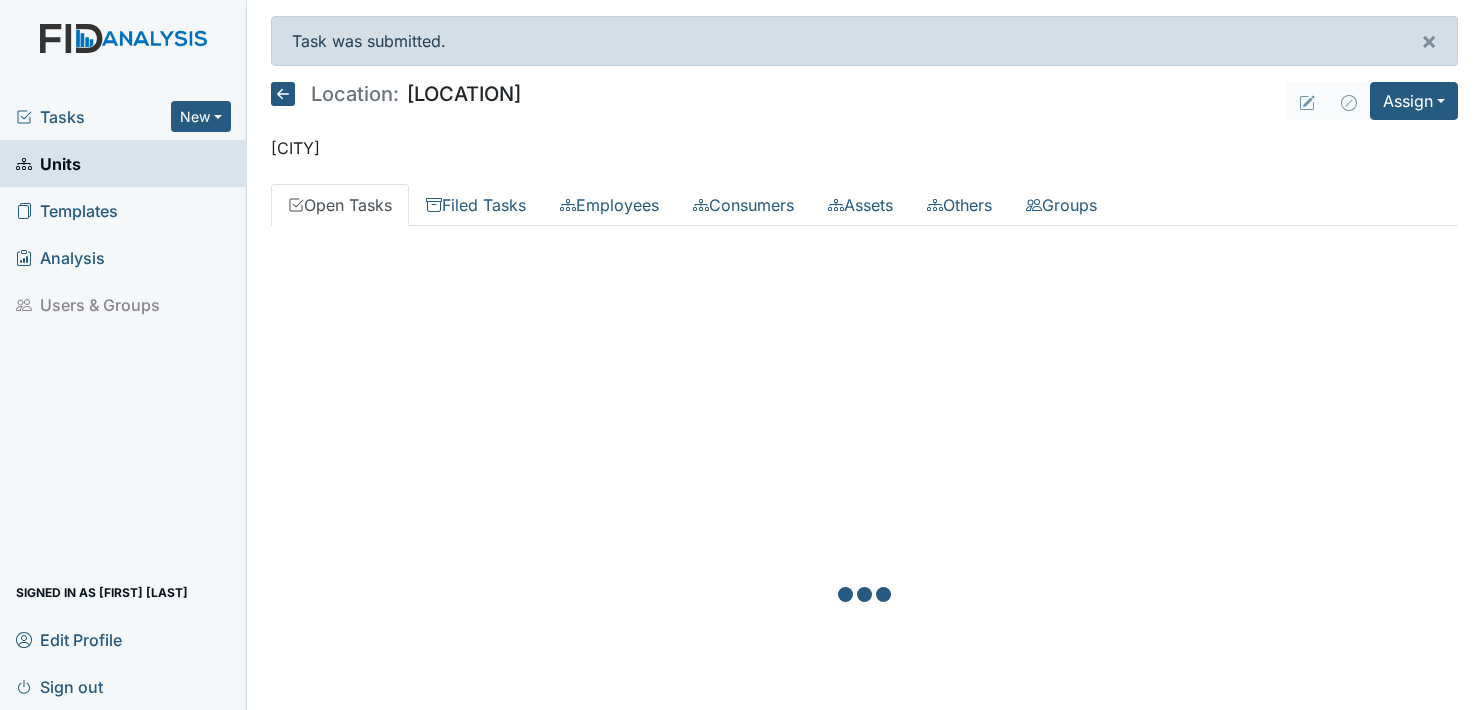 scroll, scrollTop: 0, scrollLeft: 0, axis: both 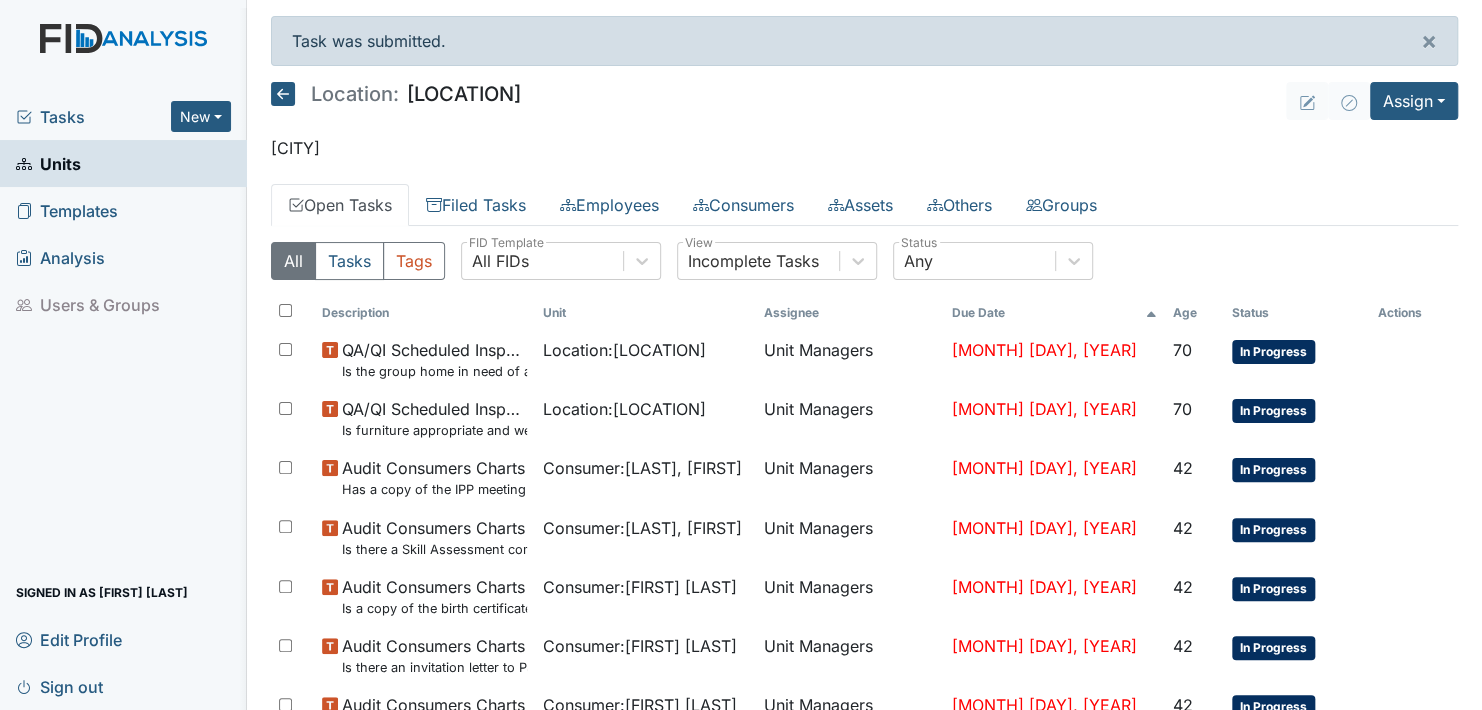 click on "Units" at bounding box center (48, 163) 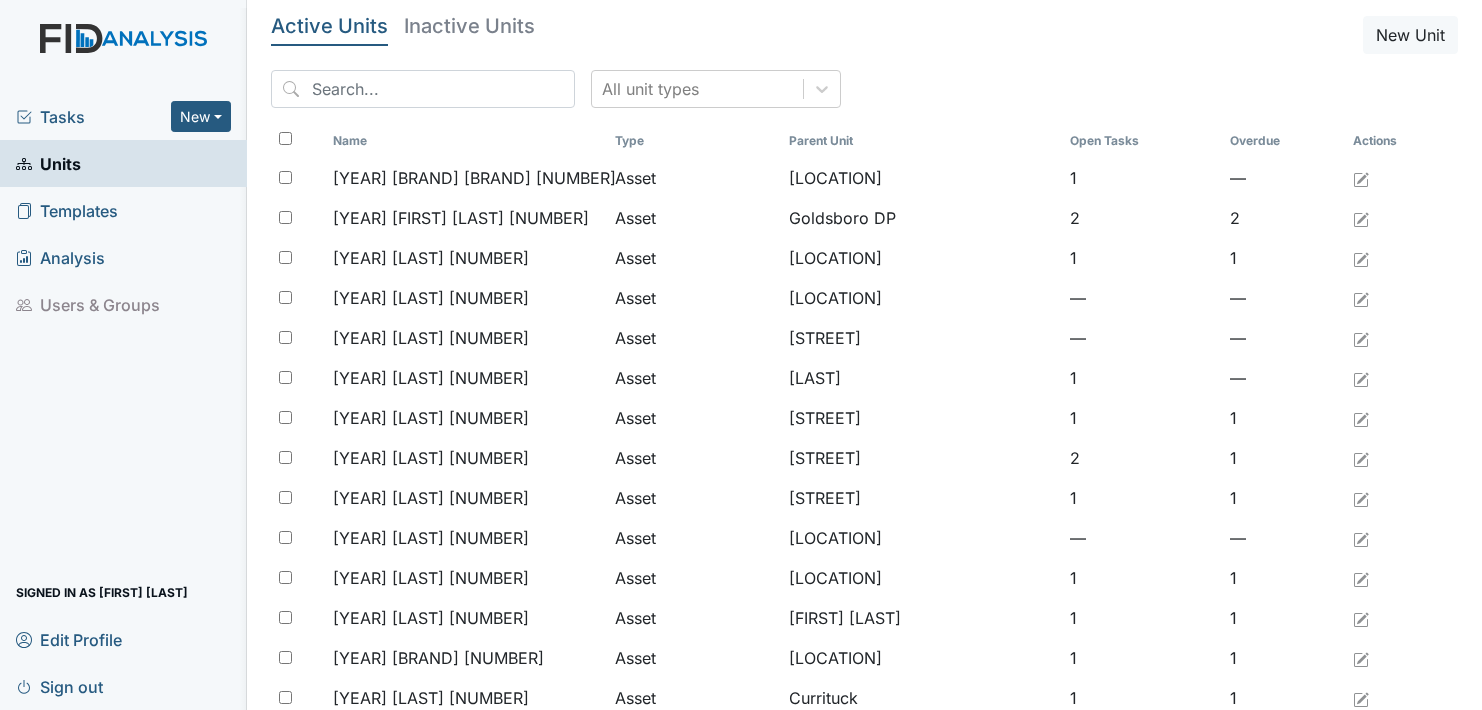 scroll, scrollTop: 0, scrollLeft: 0, axis: both 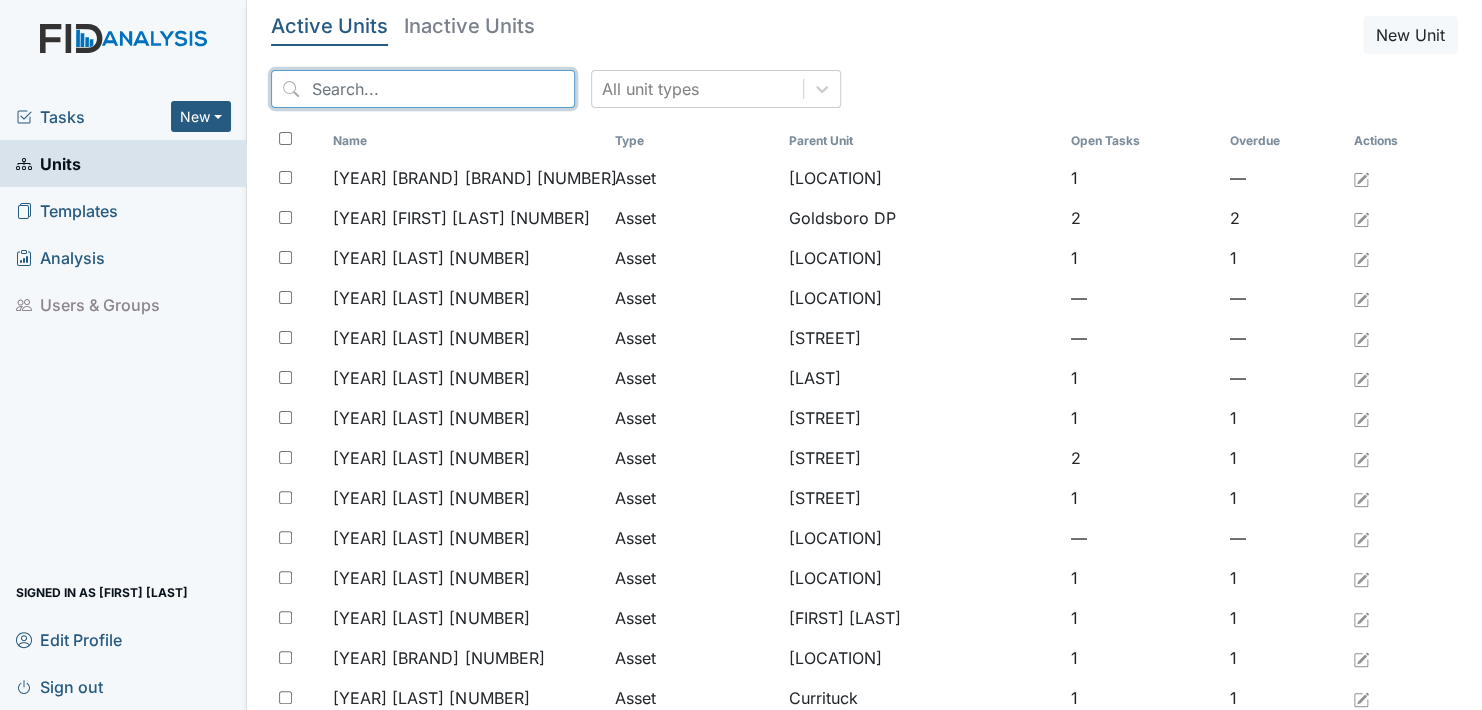 click at bounding box center (423, 89) 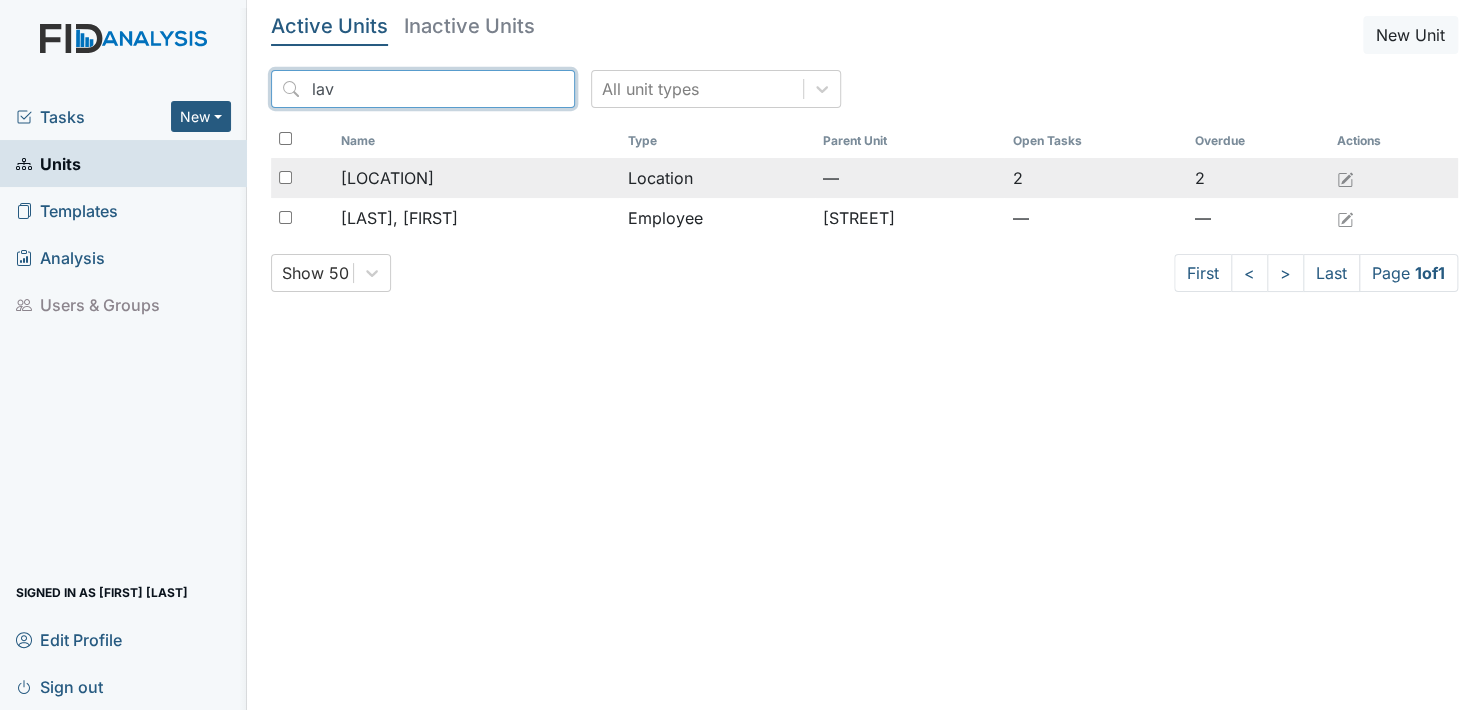 type on "lav" 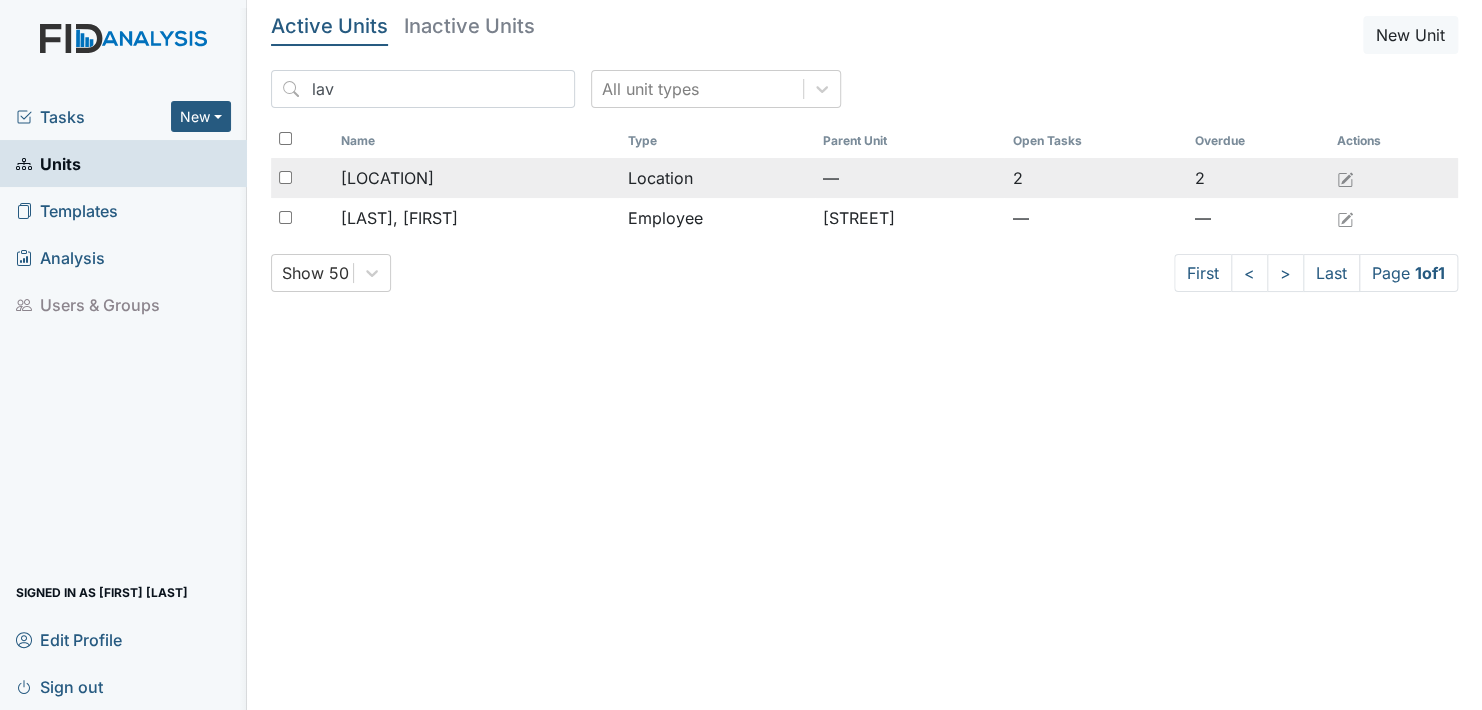 click on "[LOCATION_NAME]" at bounding box center [387, 178] 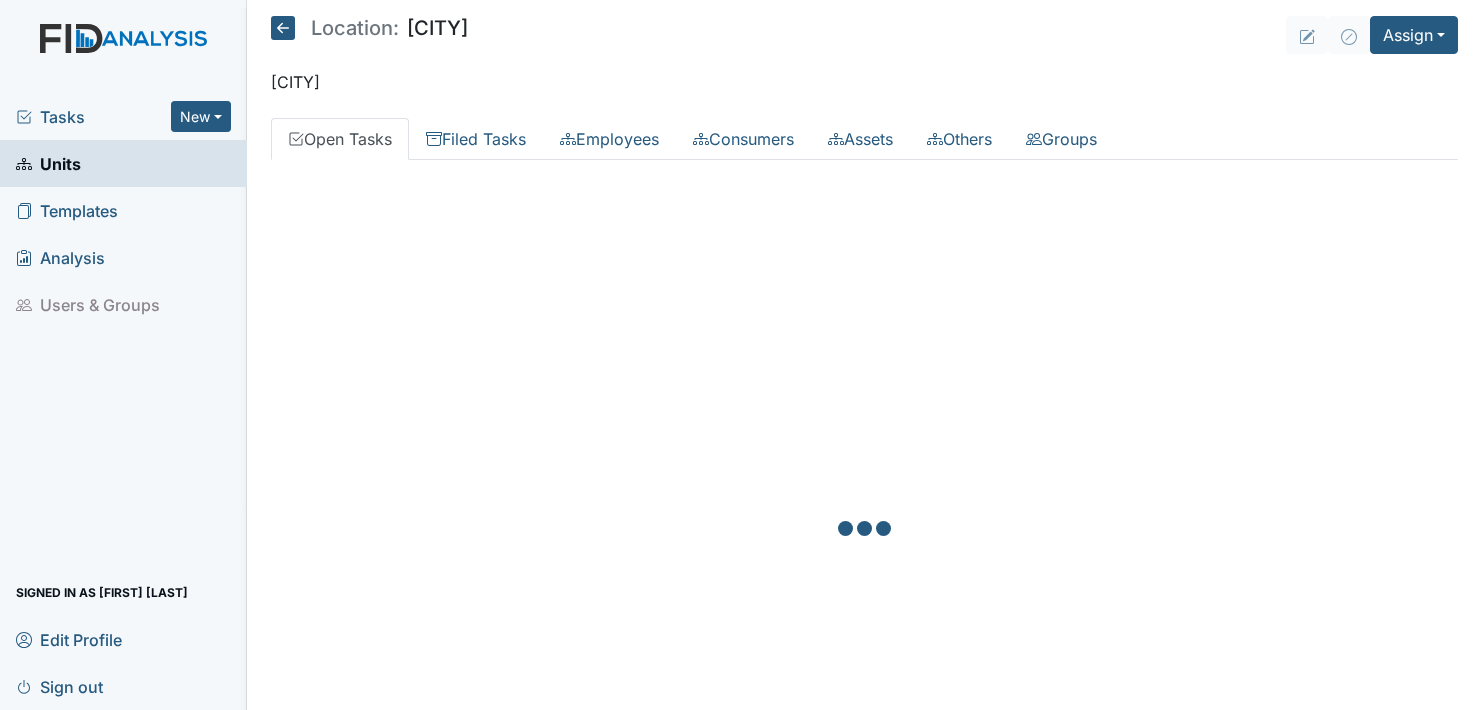 scroll, scrollTop: 0, scrollLeft: 0, axis: both 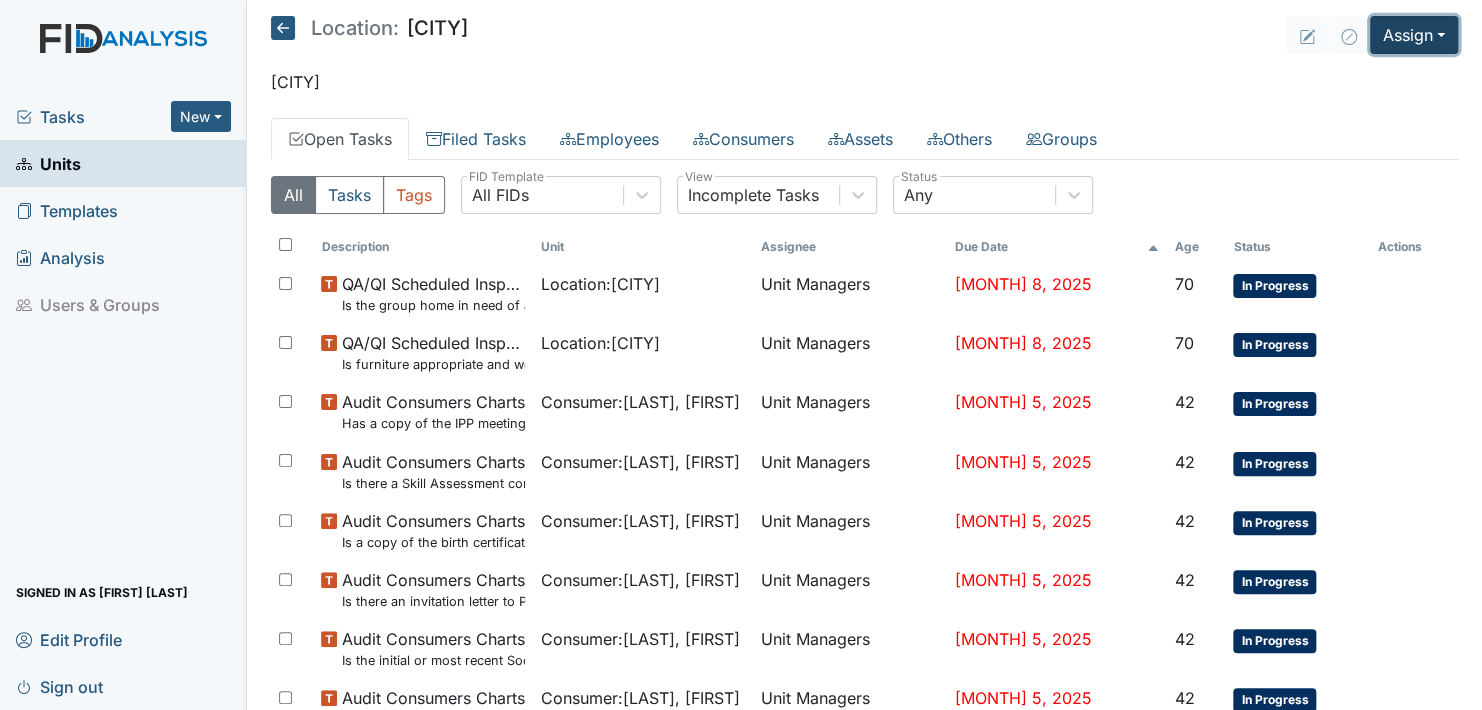 click on "Assign" at bounding box center (1414, 35) 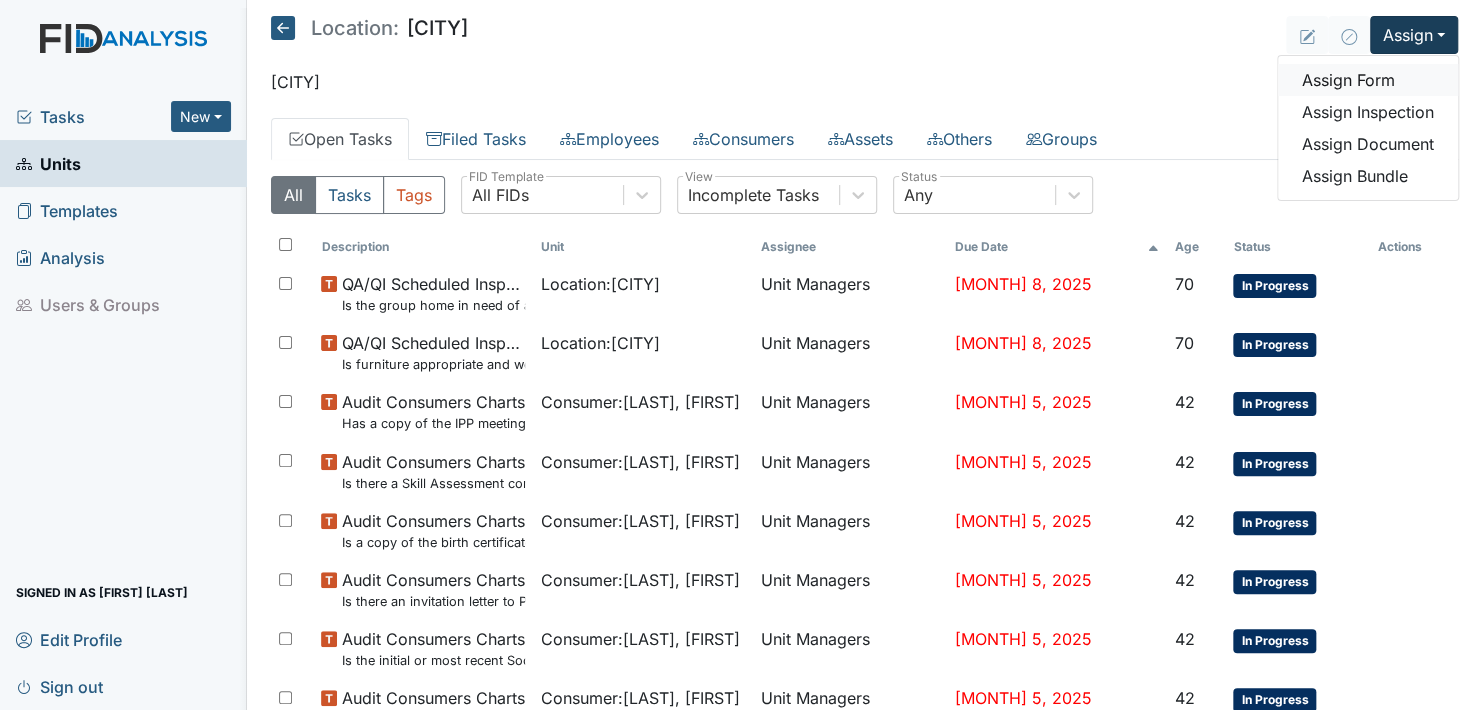 click on "Assign Form" at bounding box center [1368, 80] 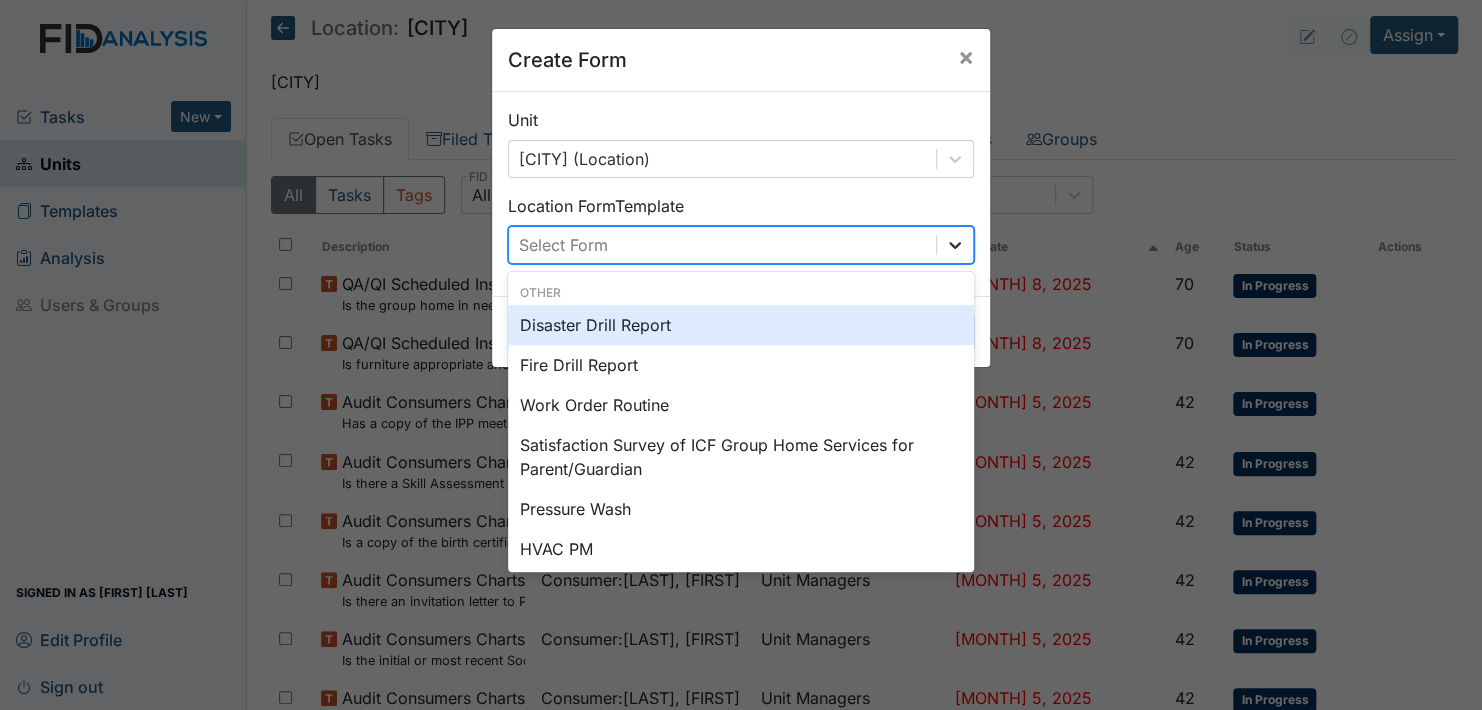 click at bounding box center (955, 245) 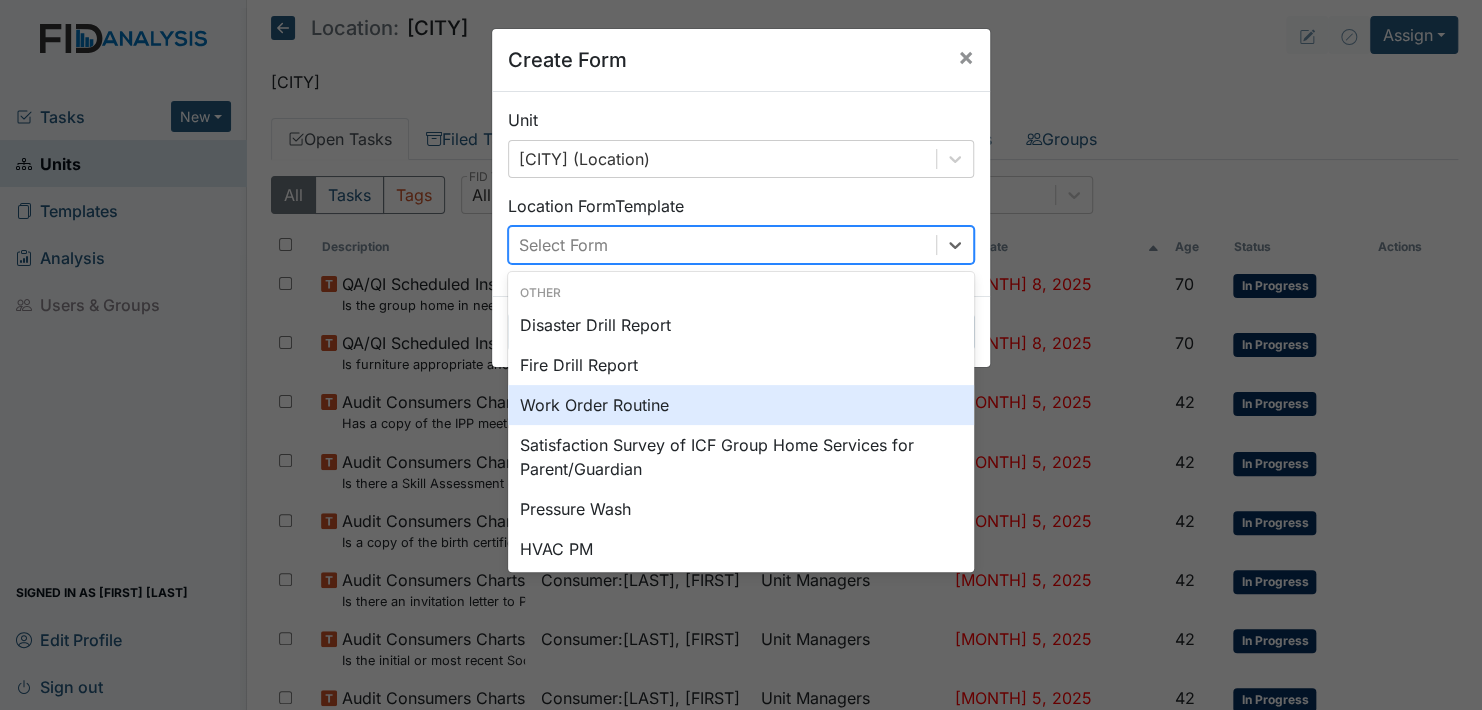 click on "Work Order Routine" at bounding box center (741, 405) 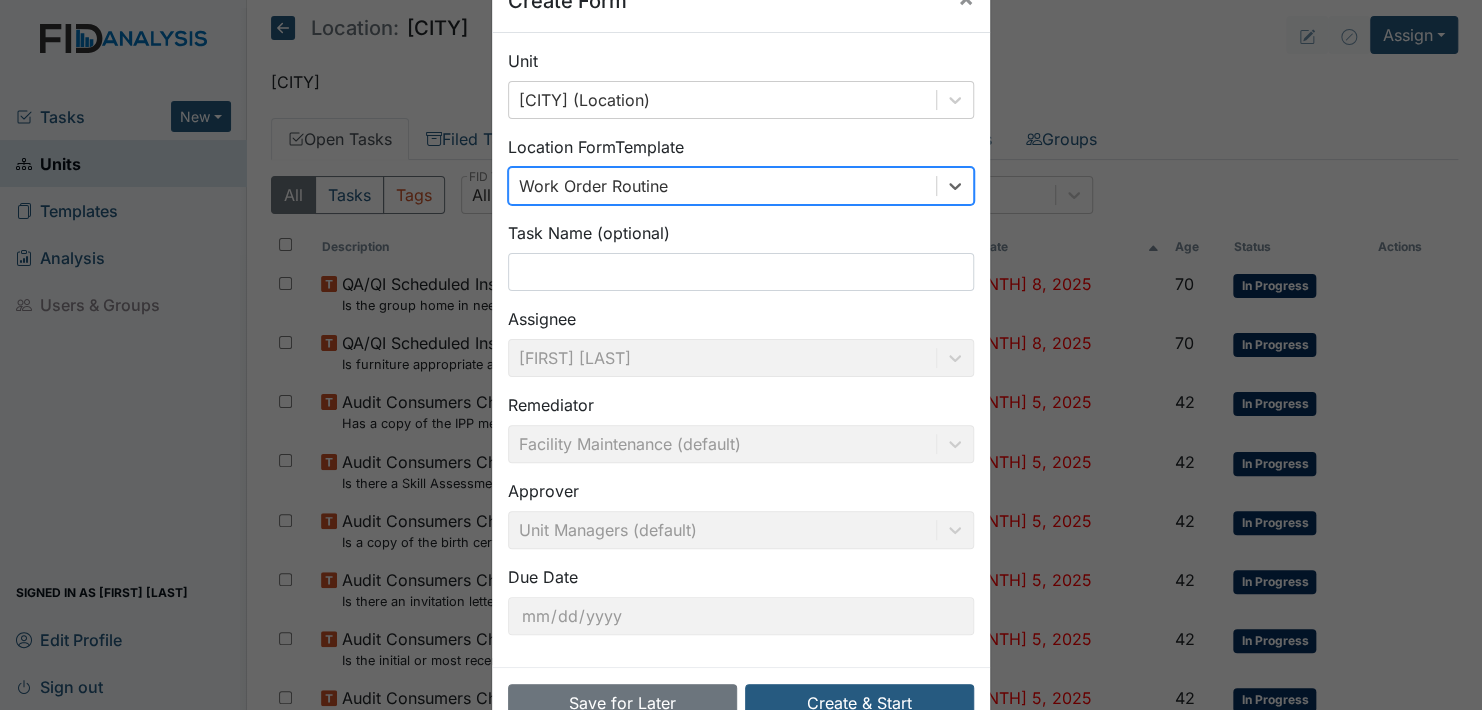 scroll, scrollTop: 114, scrollLeft: 0, axis: vertical 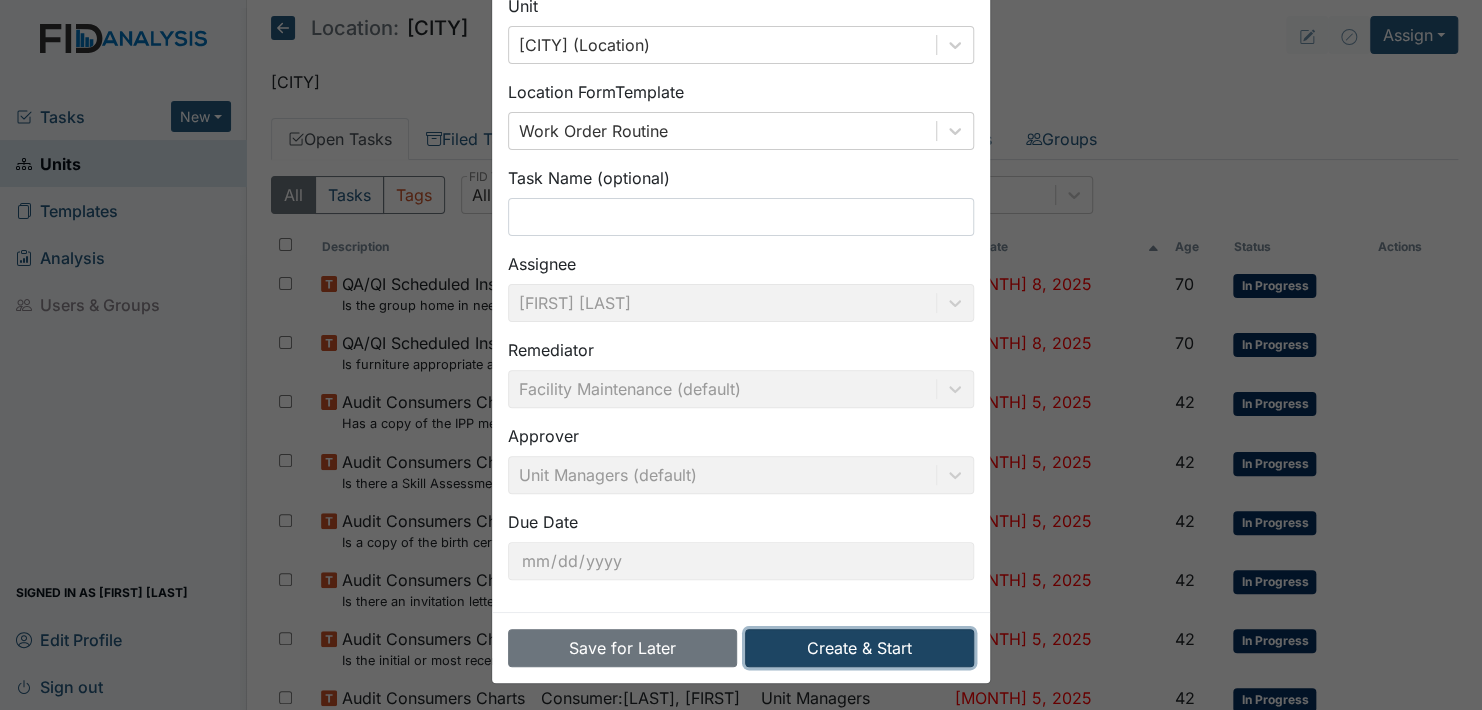click on "Create & Start" at bounding box center [859, 648] 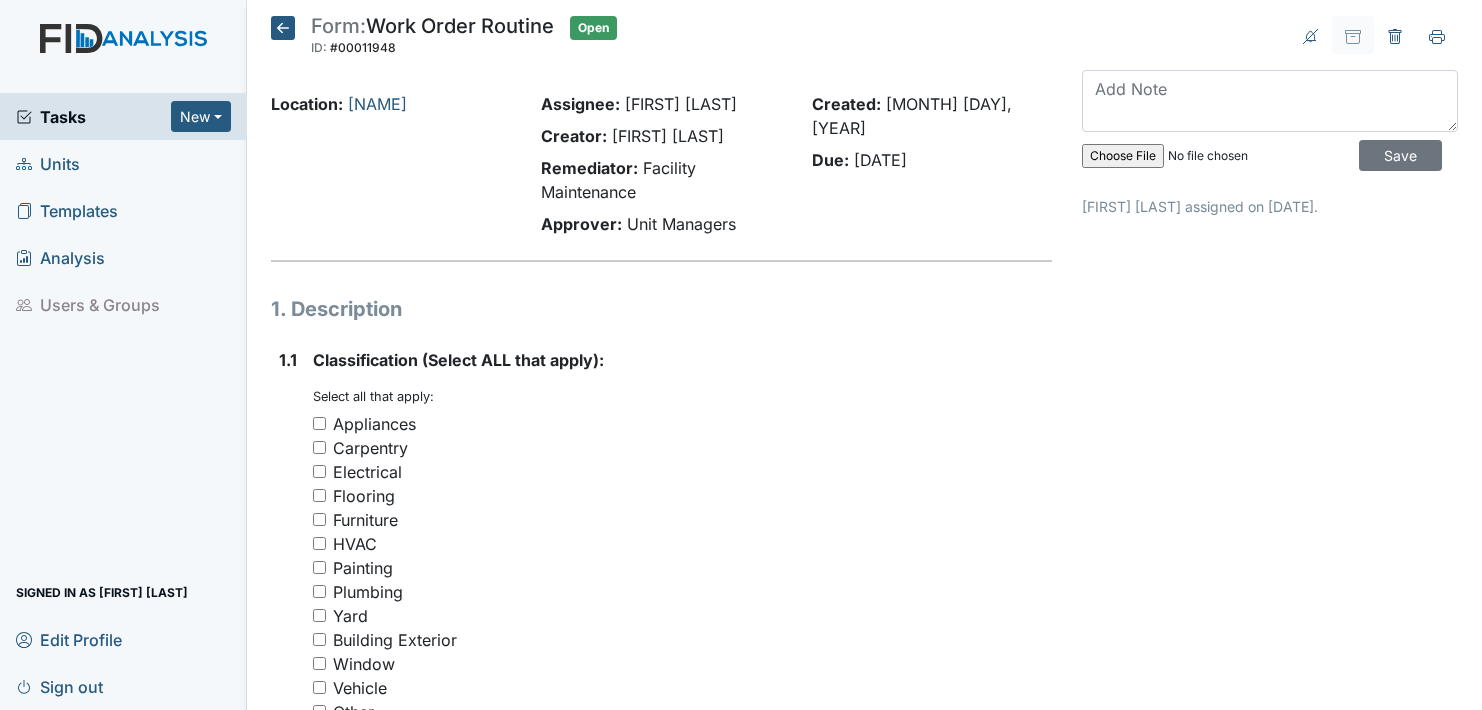 scroll, scrollTop: 0, scrollLeft: 0, axis: both 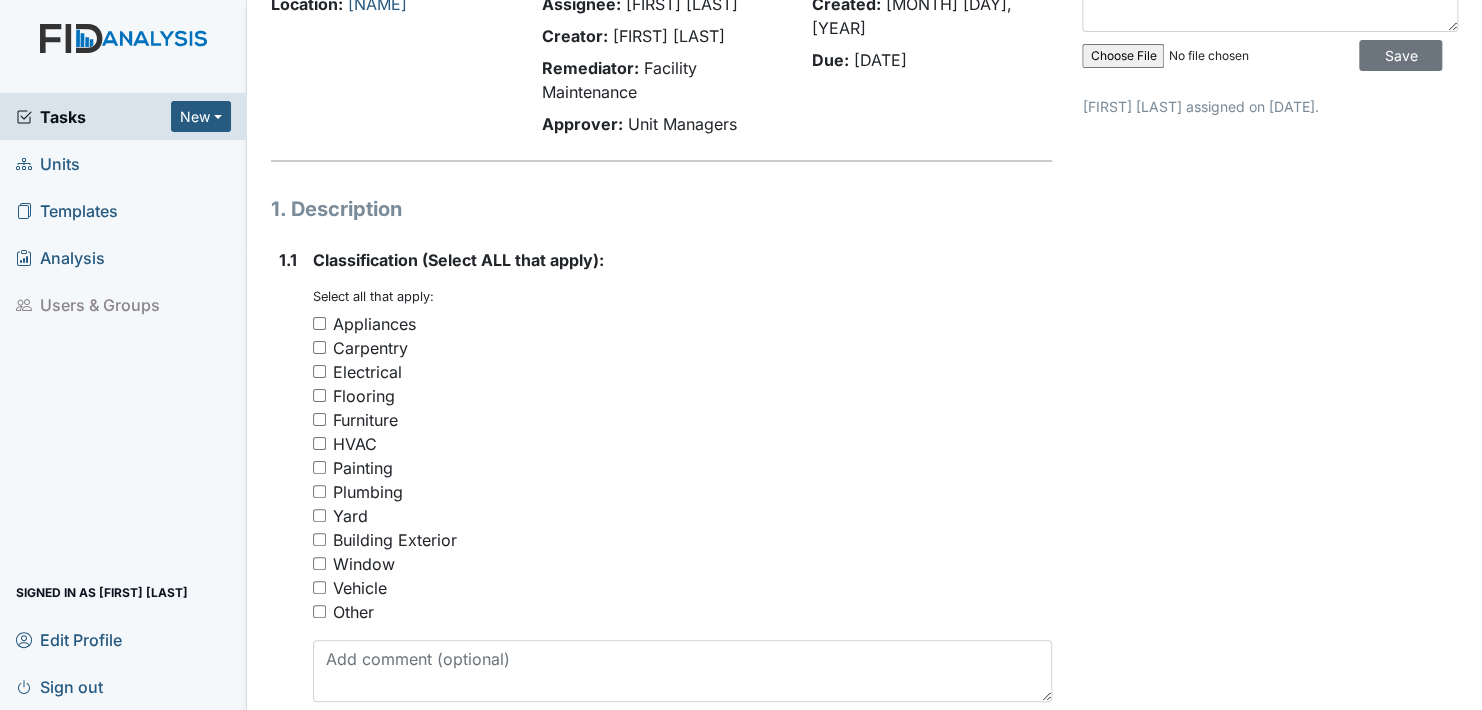 click on "Window" at bounding box center [319, 563] 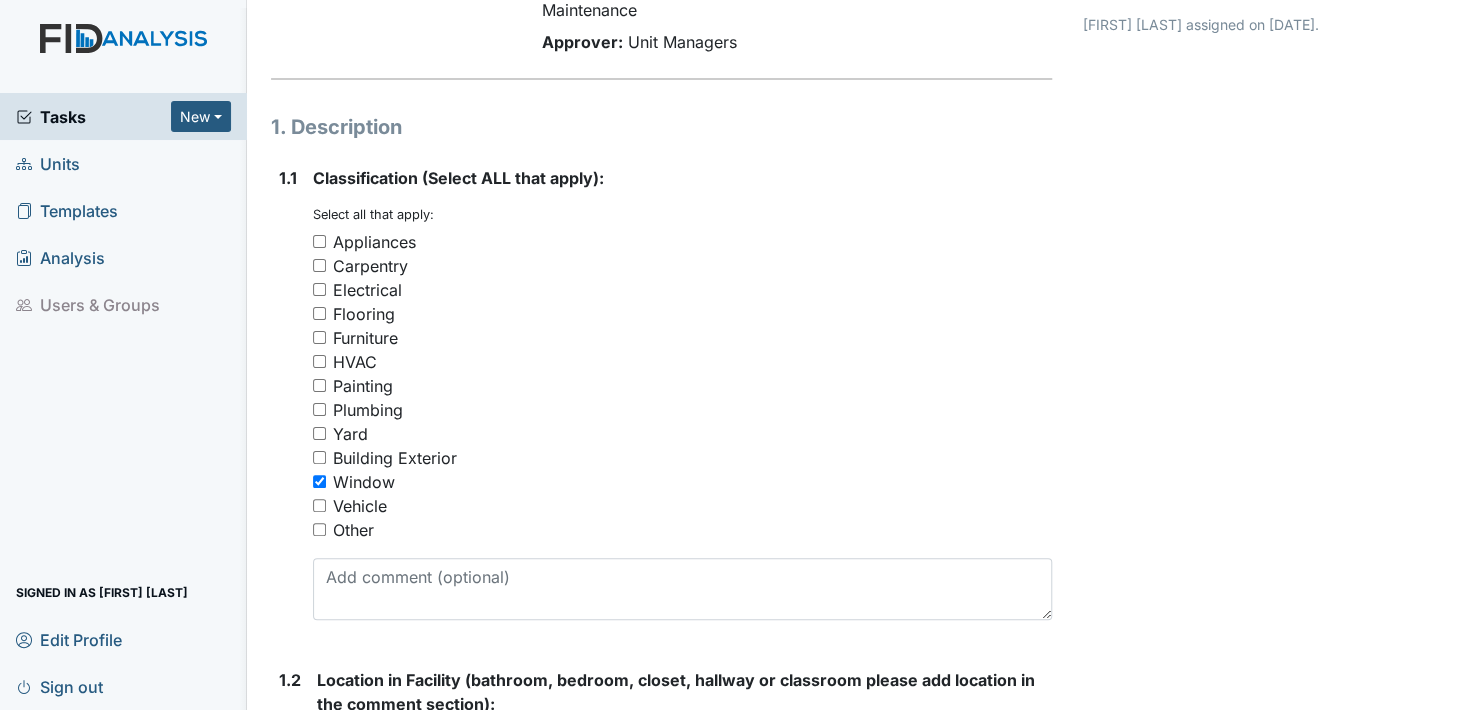 scroll, scrollTop: 300, scrollLeft: 0, axis: vertical 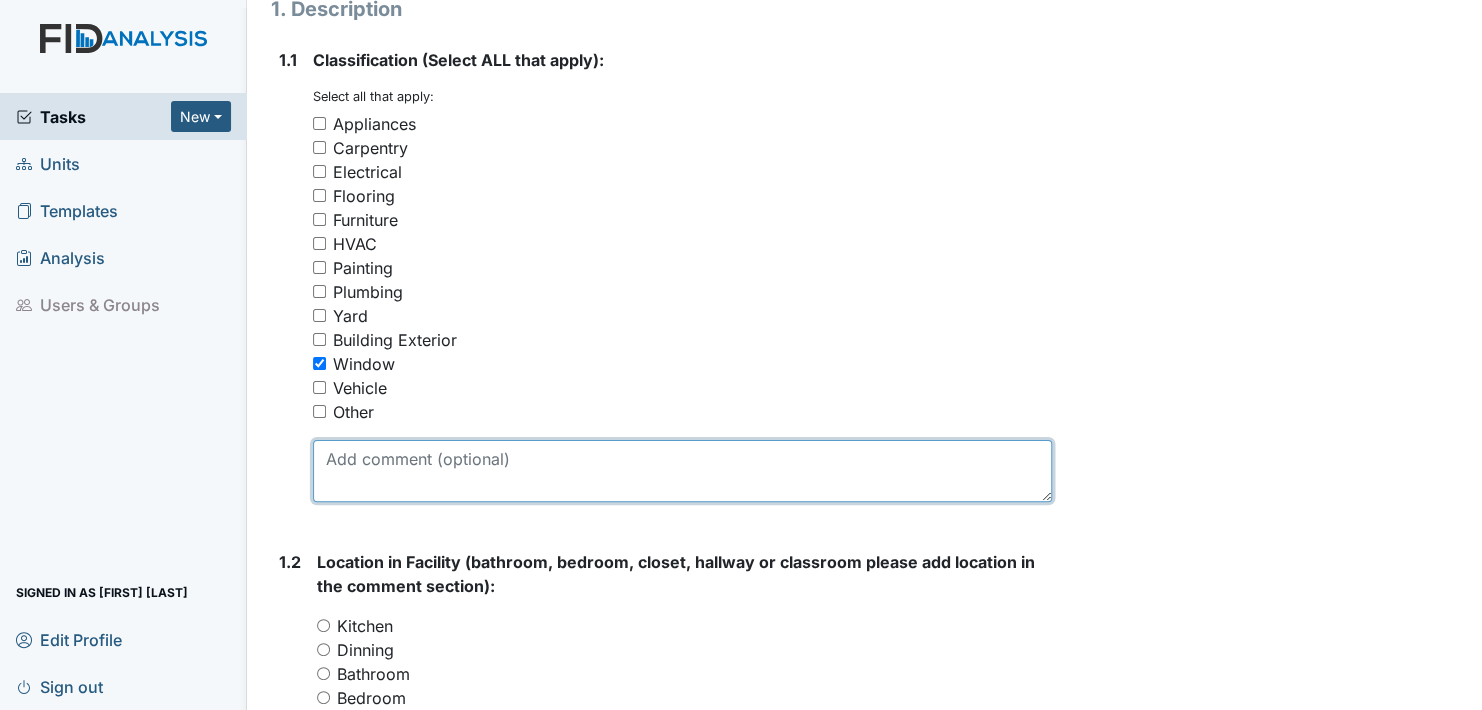 click at bounding box center (682, 471) 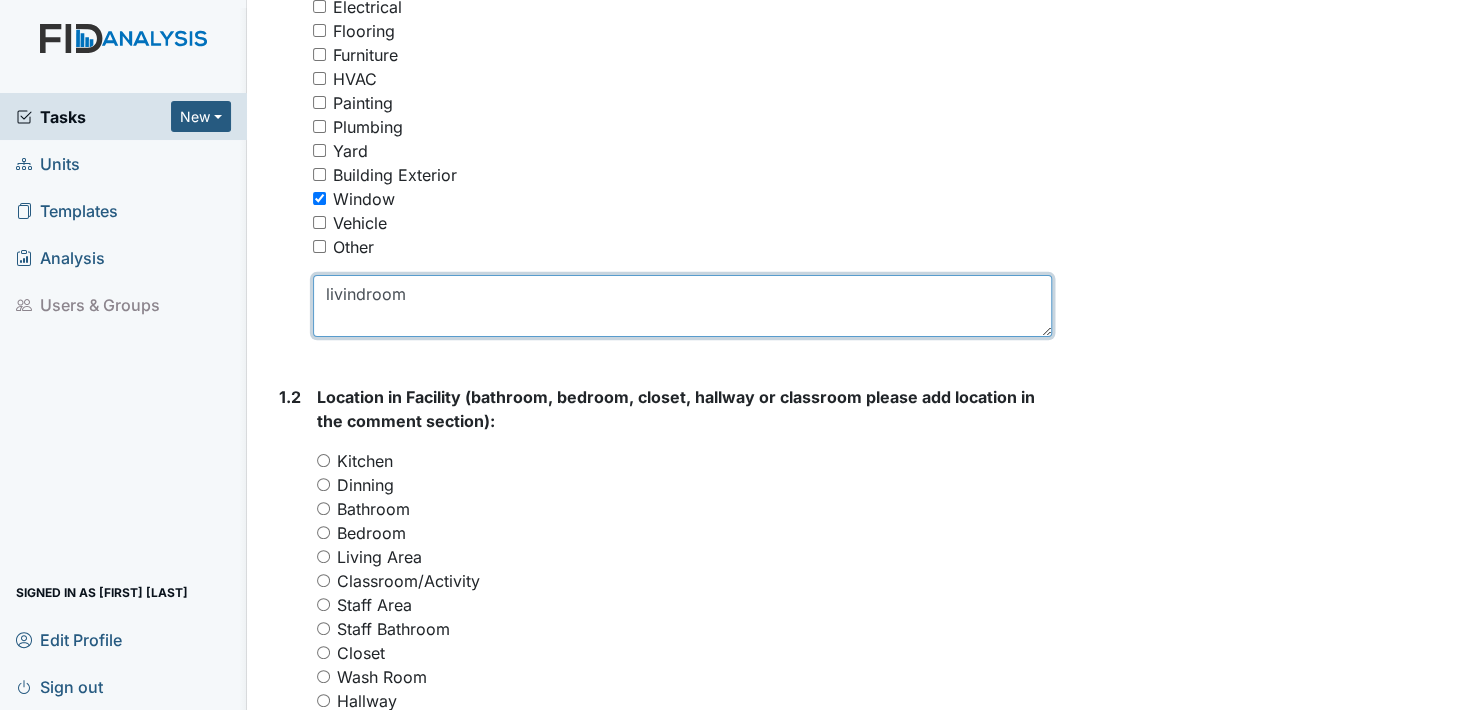 scroll, scrollTop: 500, scrollLeft: 0, axis: vertical 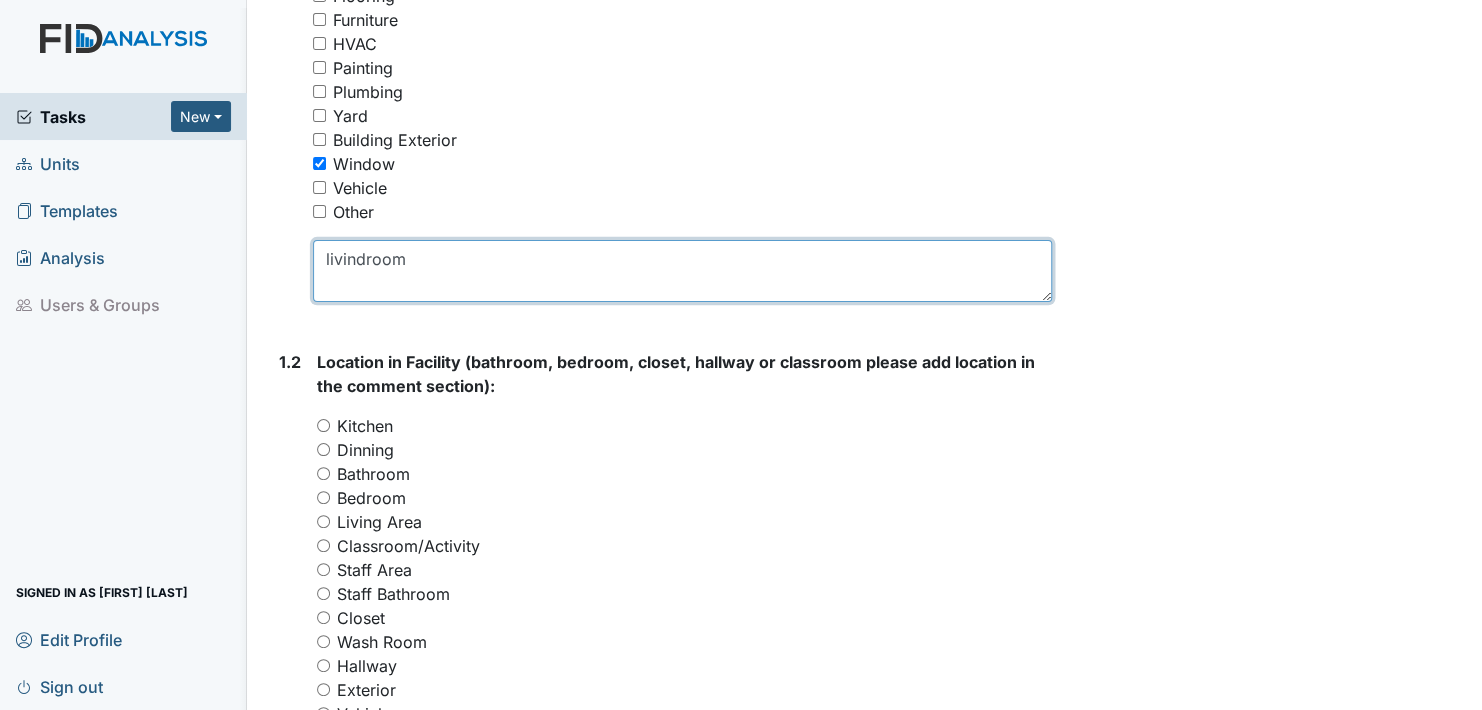 type on "livindroom" 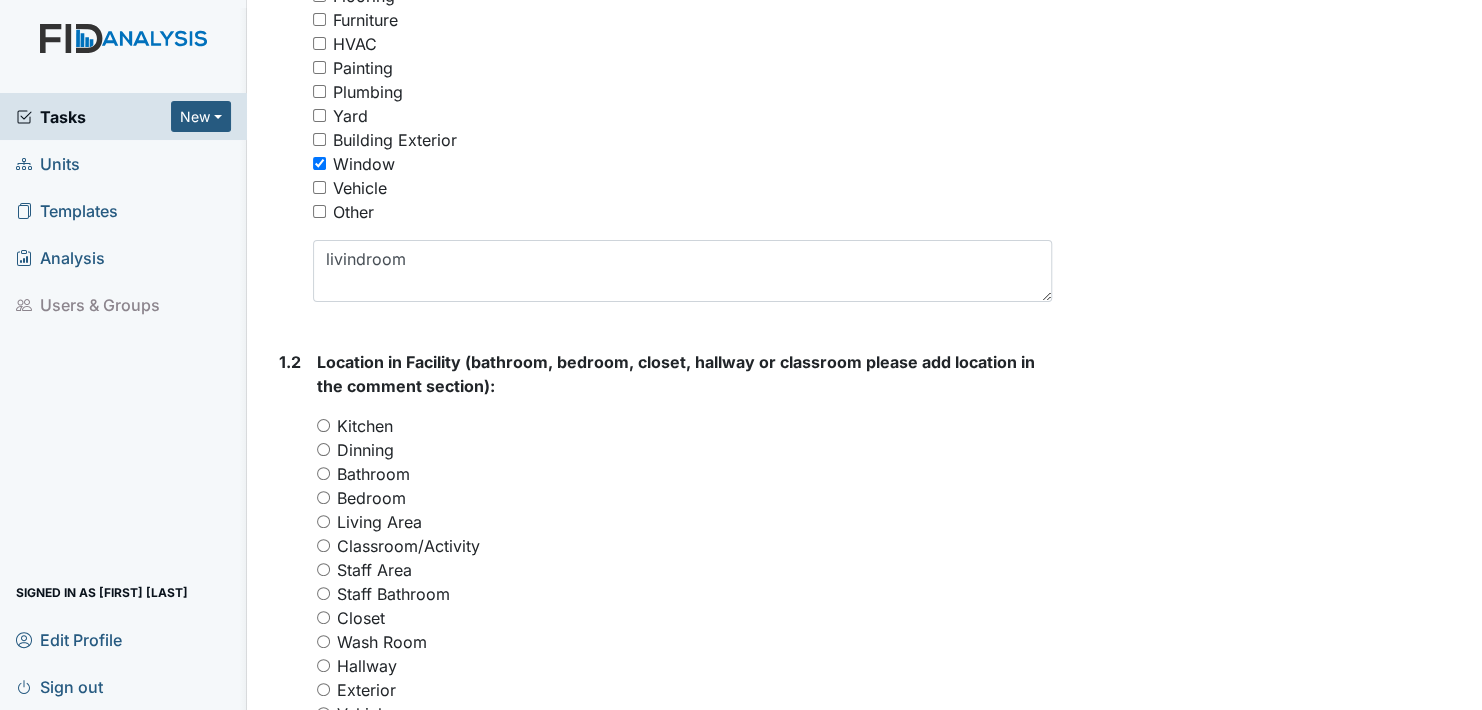 click on "Dinning" at bounding box center [323, 449] 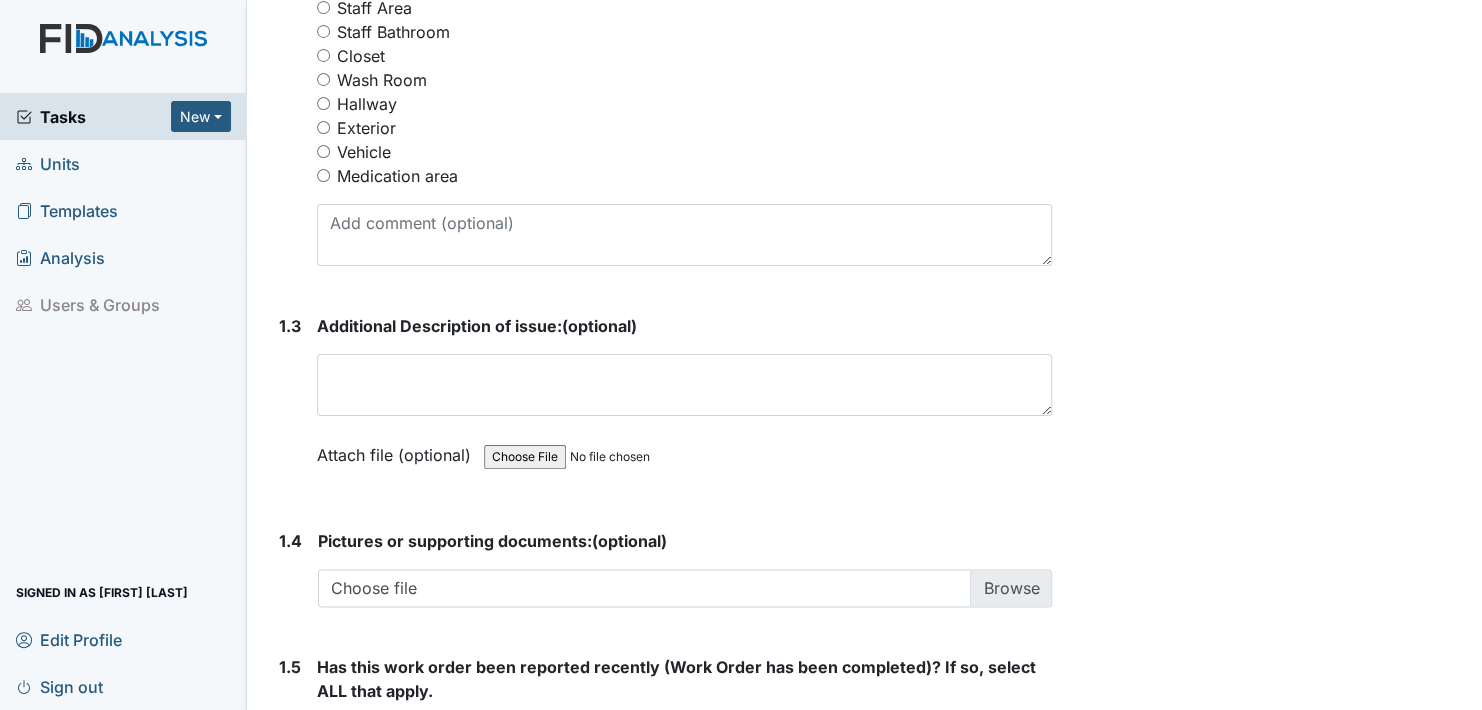 scroll, scrollTop: 1100, scrollLeft: 0, axis: vertical 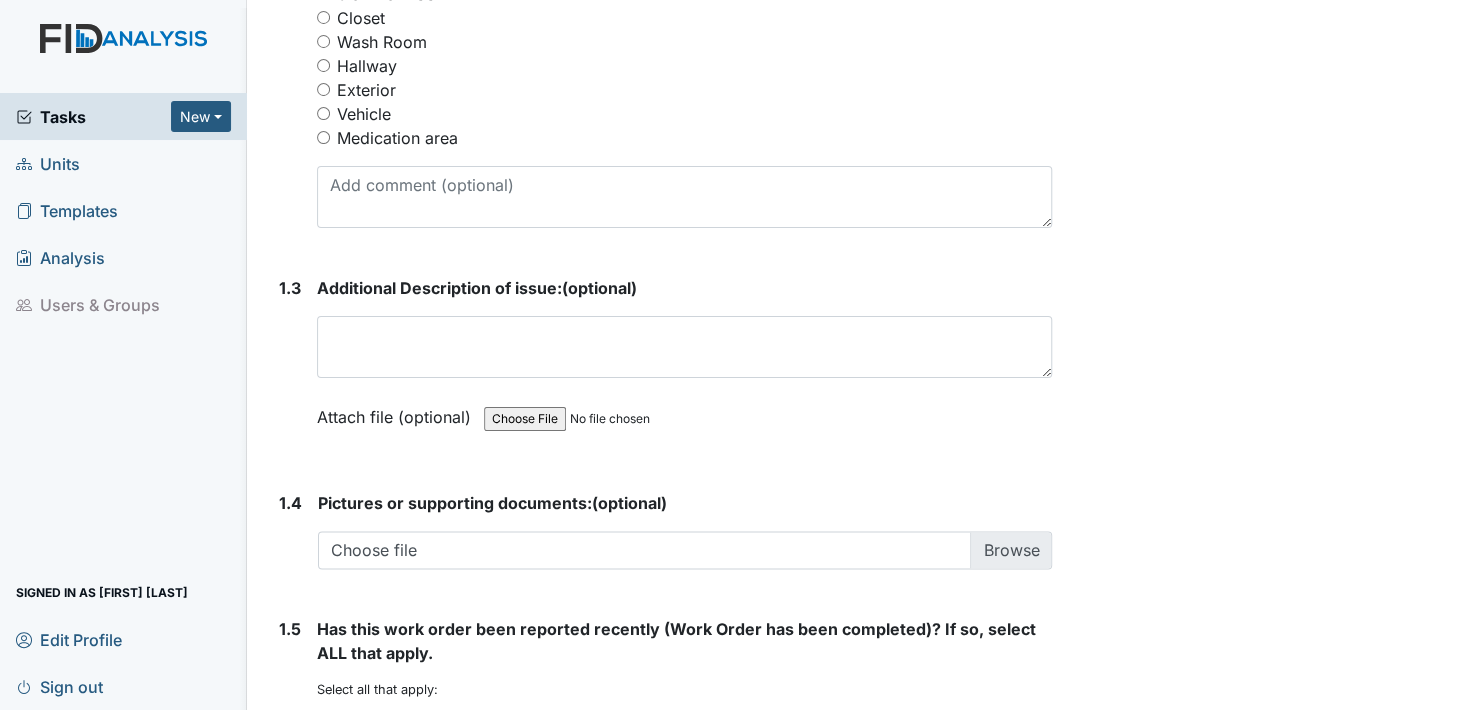 type on "dining room curtain needs a tie back hook on both side." 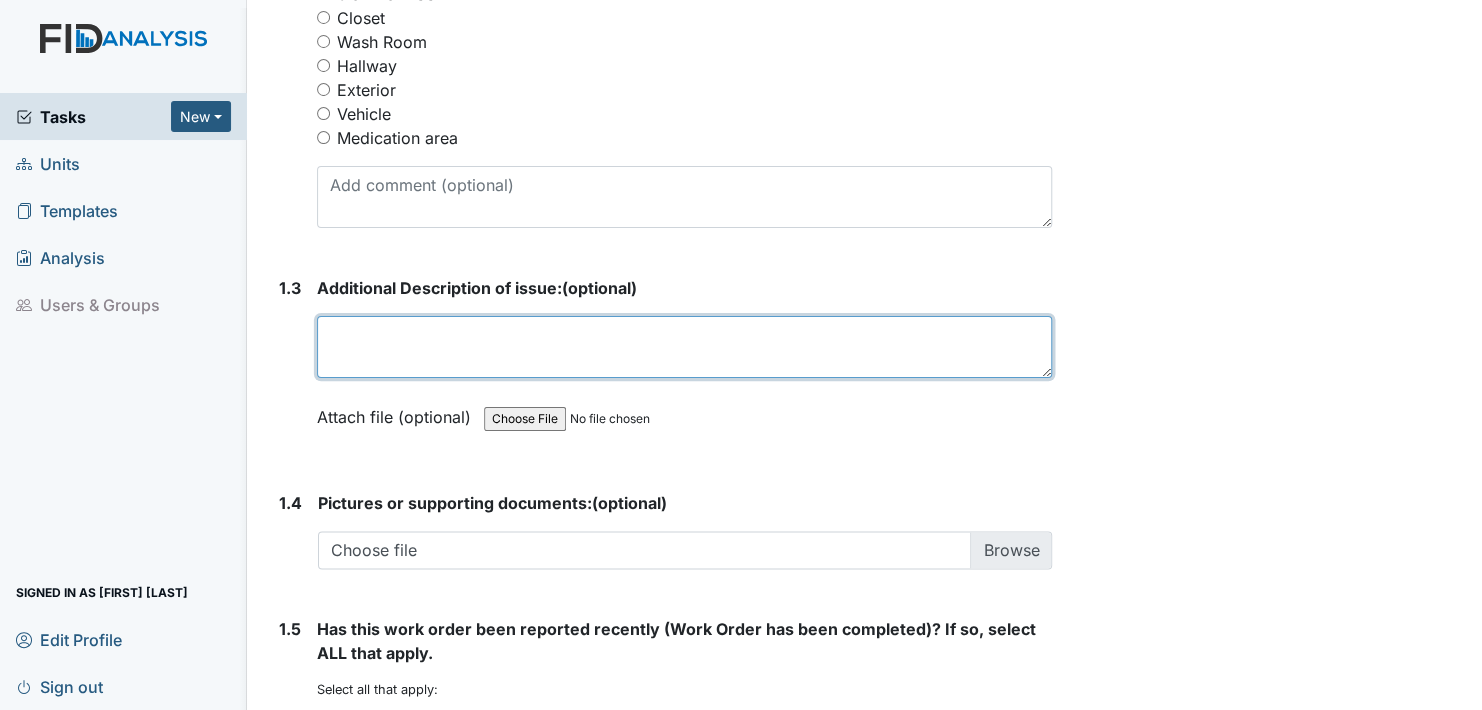 click at bounding box center (684, 347) 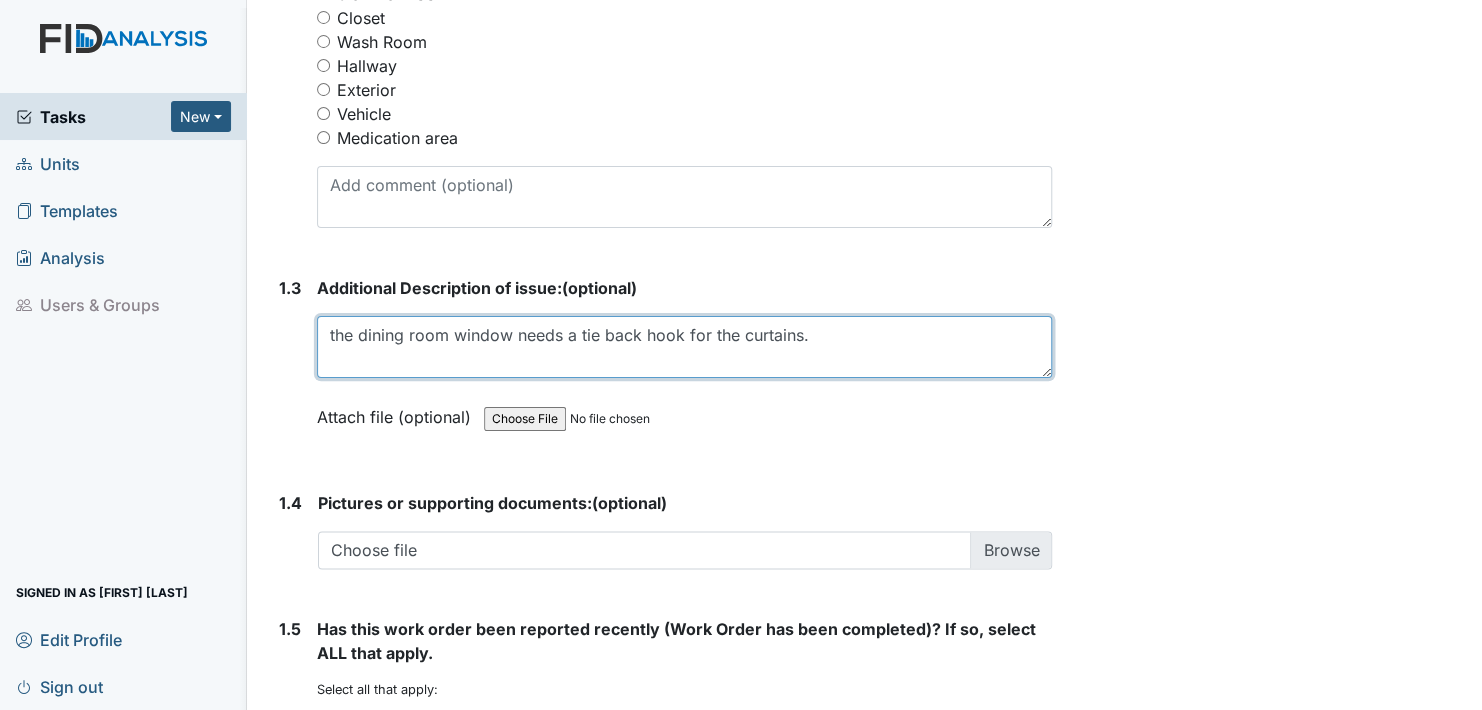 type on "the dining room window needs a tie back hook for the curtains." 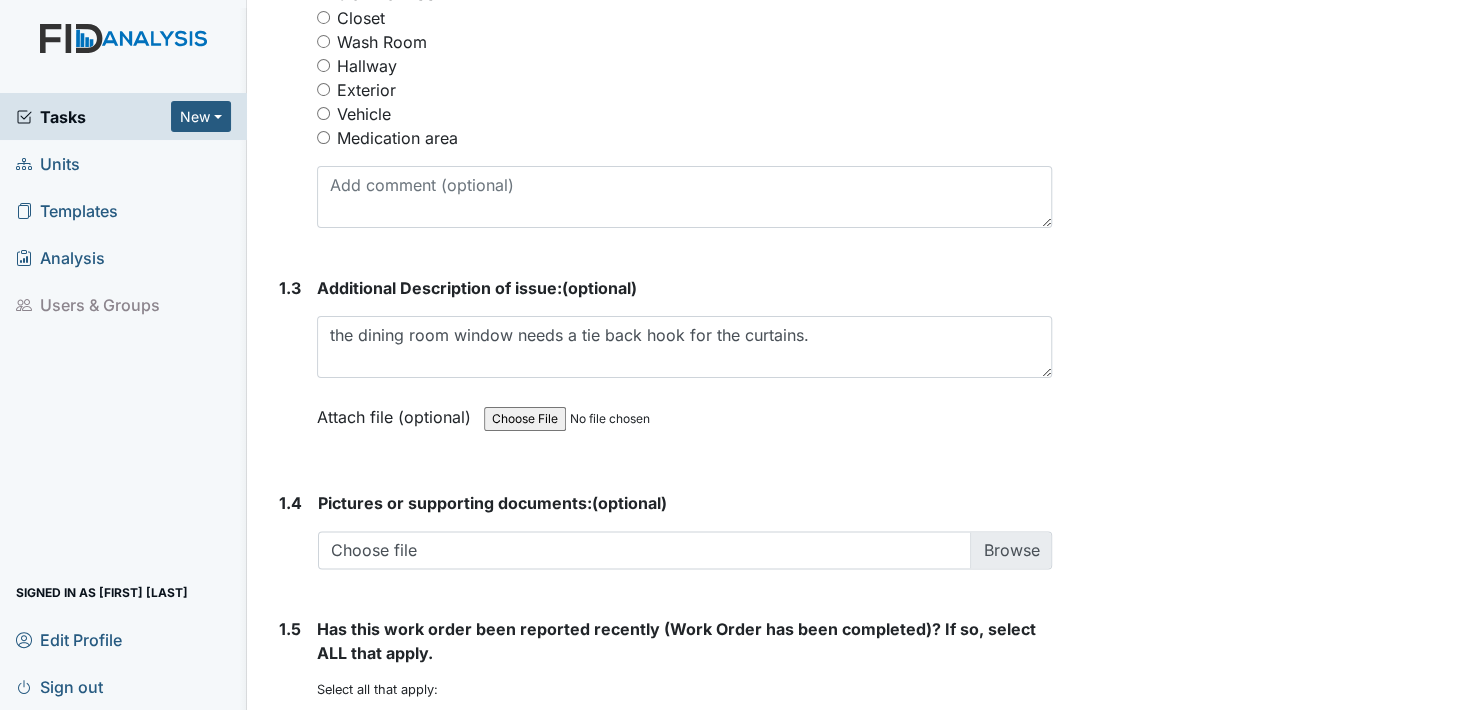 click on "Attach file (optional)" at bounding box center (398, 411) 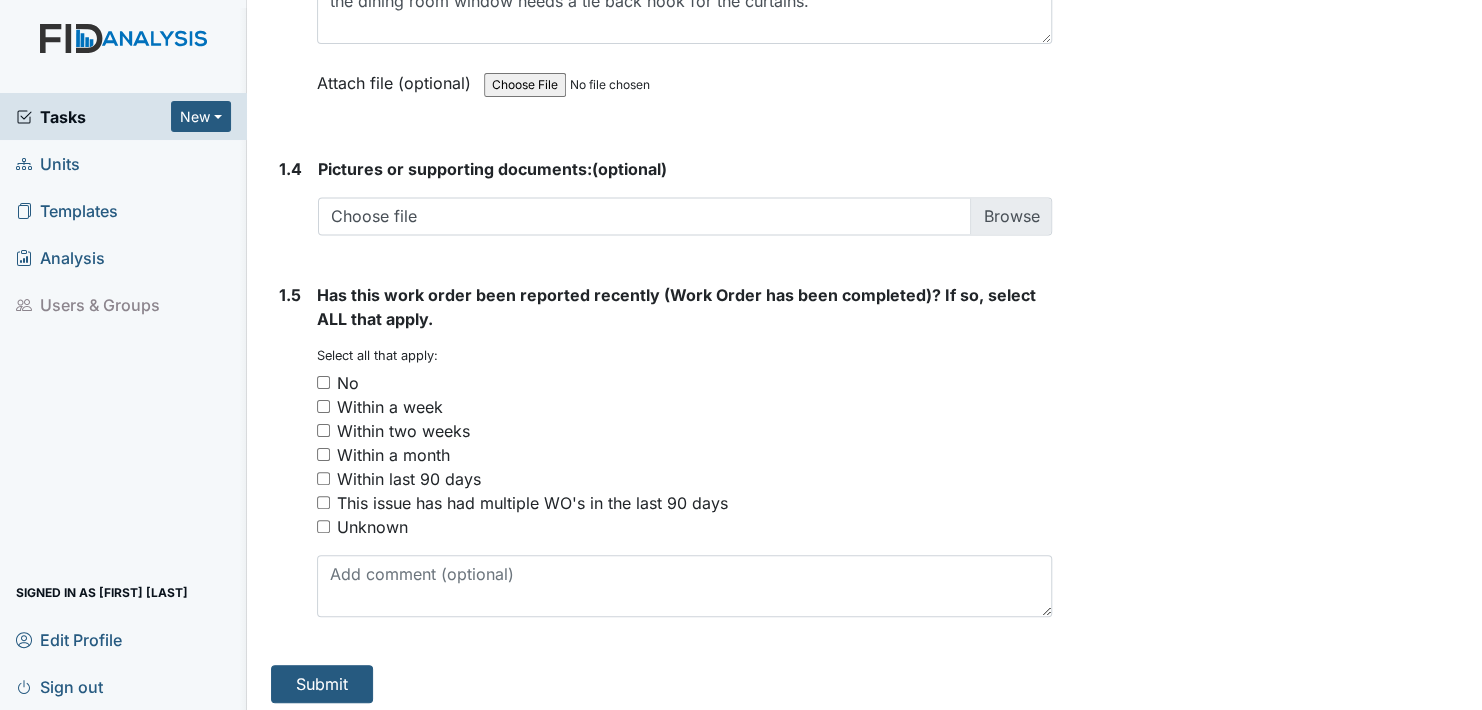 scroll, scrollTop: 1440, scrollLeft: 0, axis: vertical 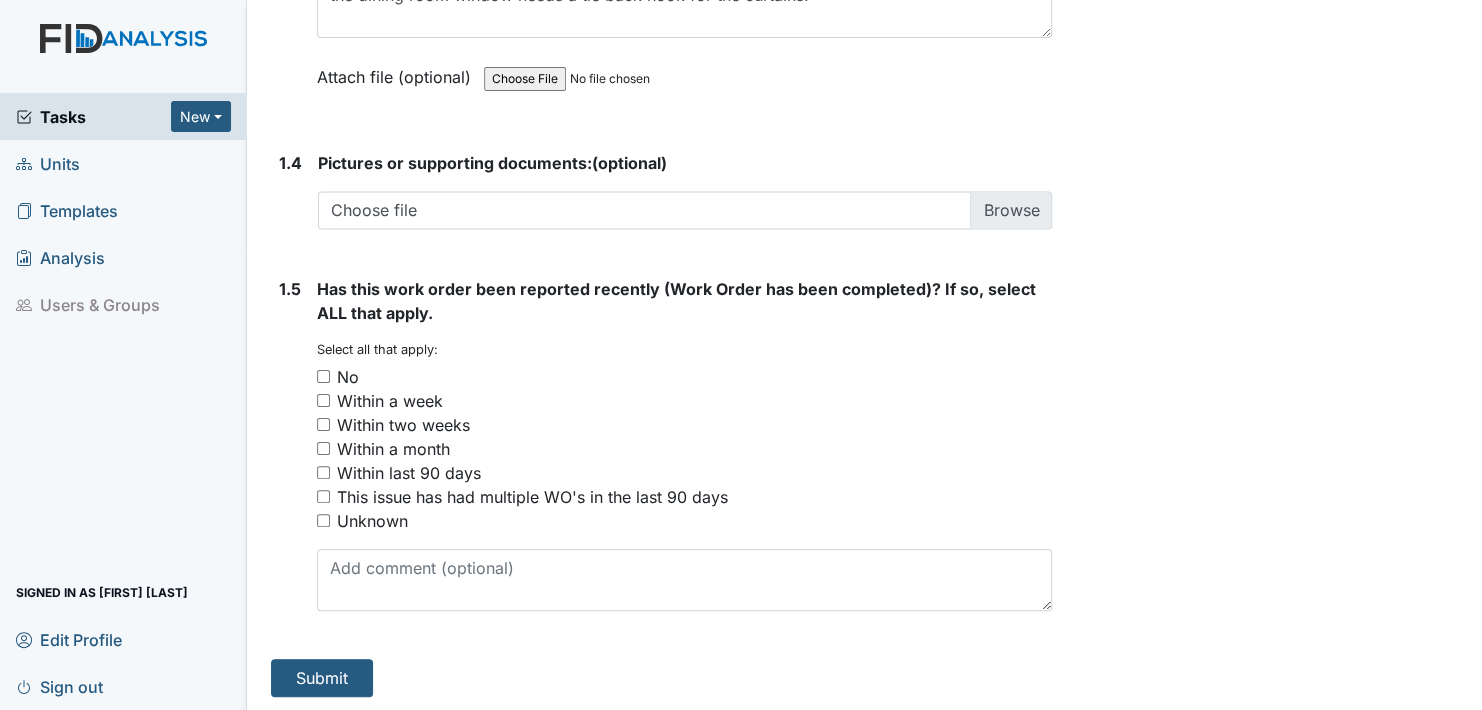 drag, startPoint x: 323, startPoint y: 368, endPoint x: 345, endPoint y: 440, distance: 75.28612 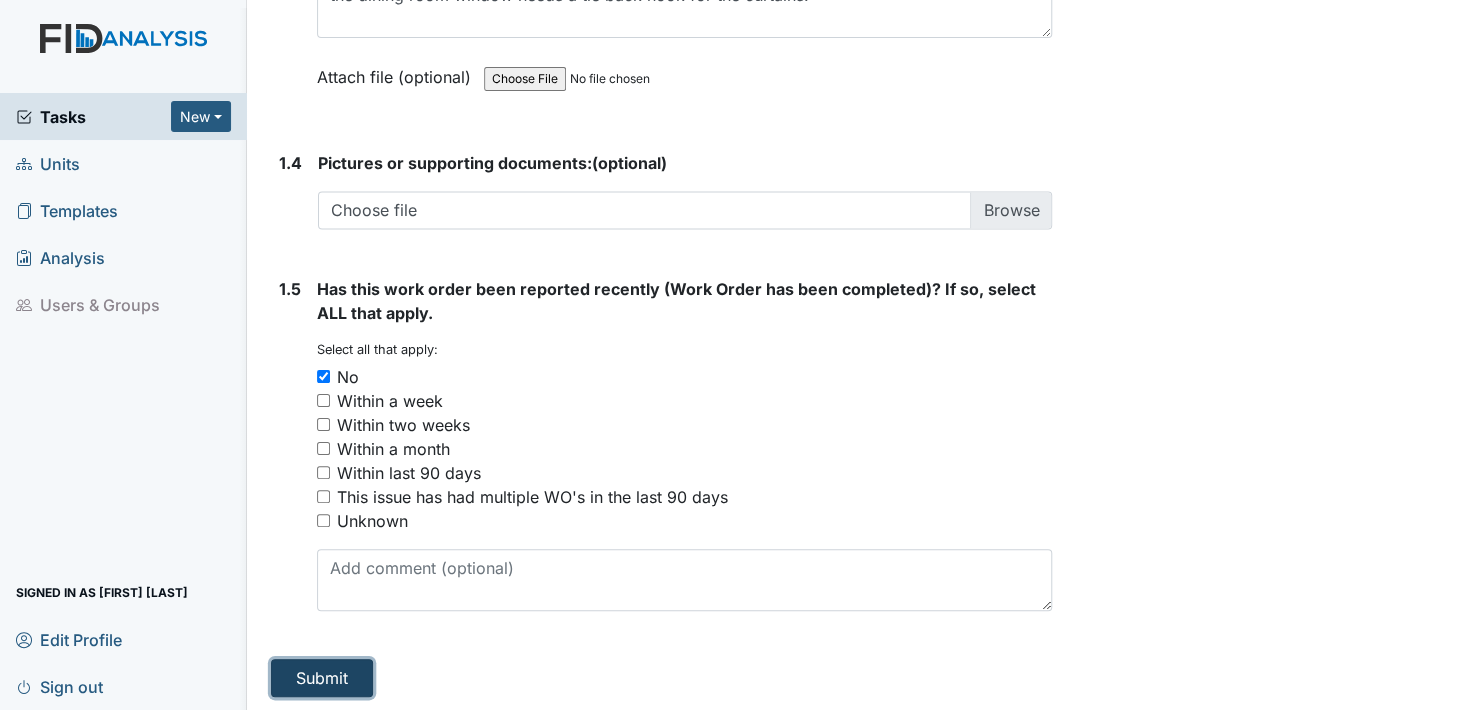 click on "Submit" at bounding box center [322, 678] 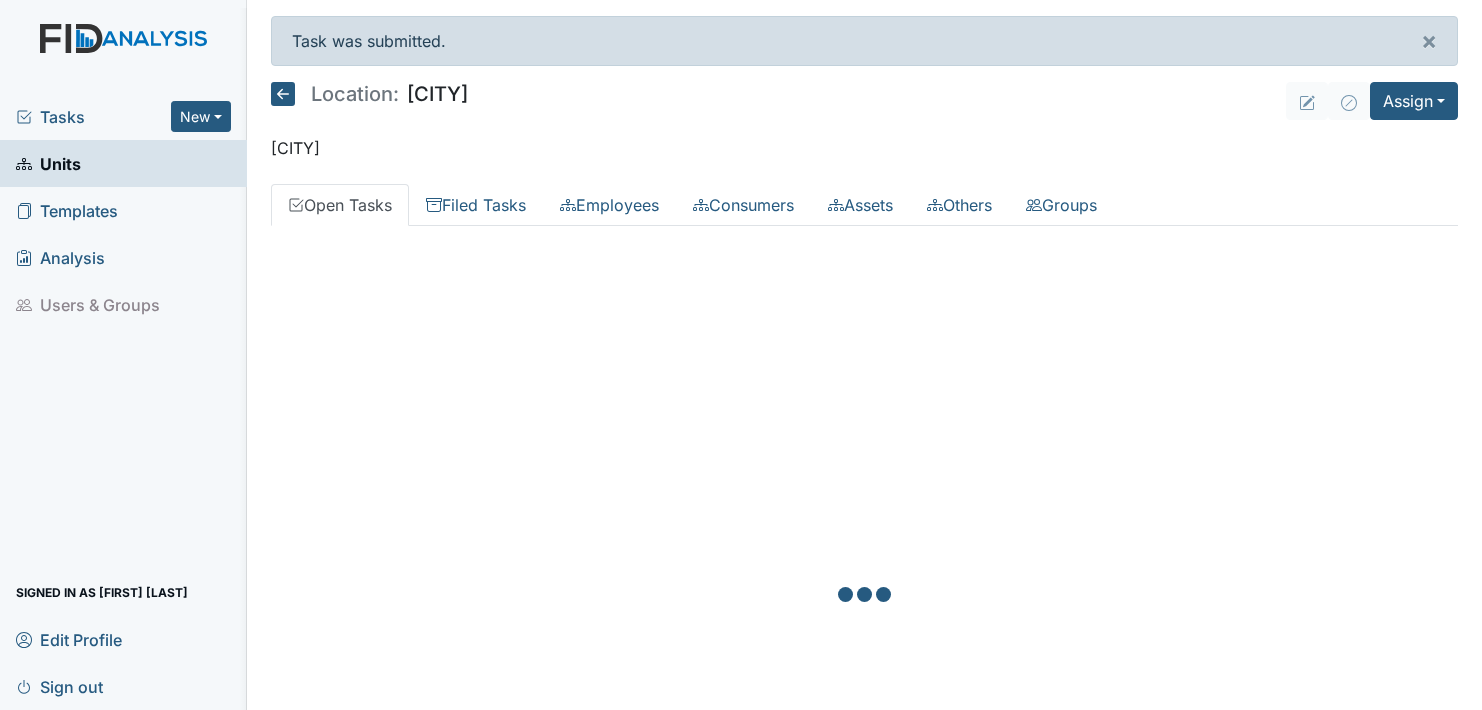 scroll, scrollTop: 0, scrollLeft: 0, axis: both 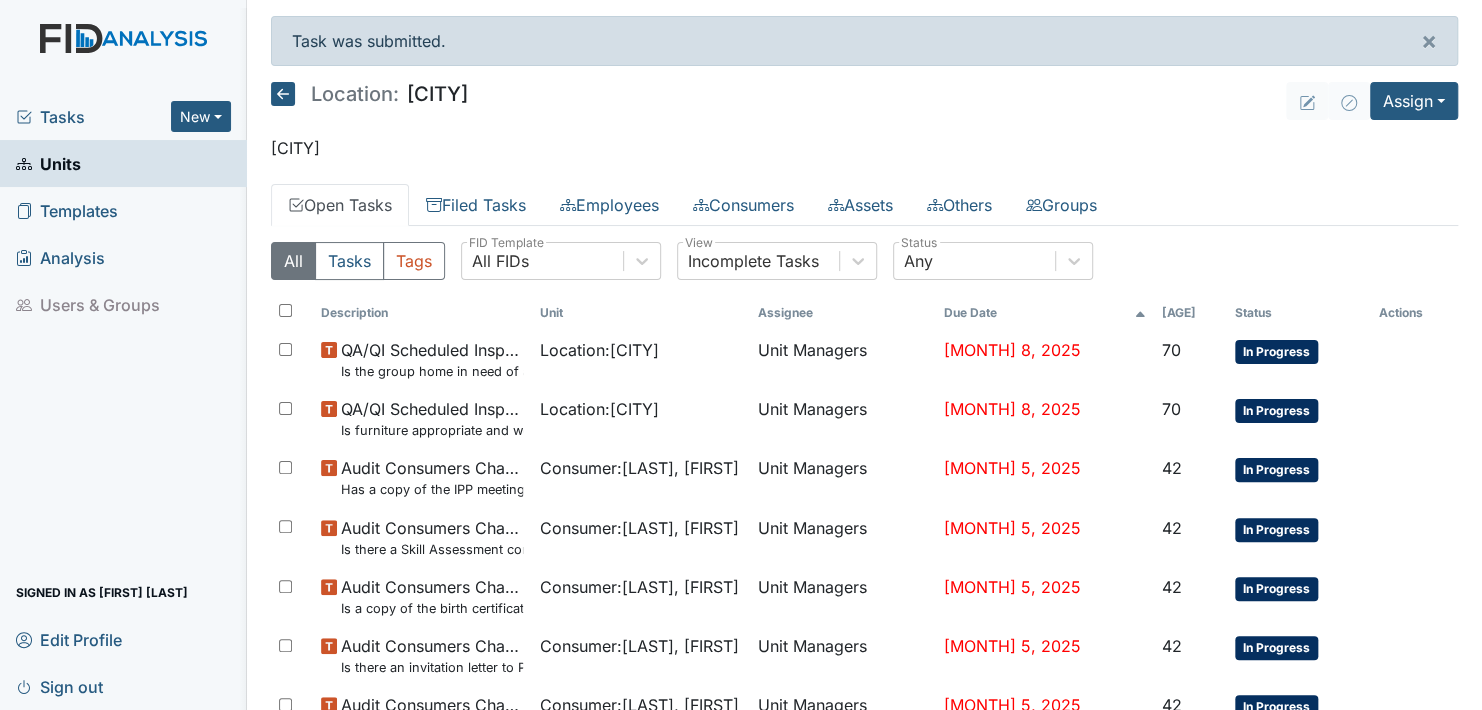 click on "Units" at bounding box center [48, 163] 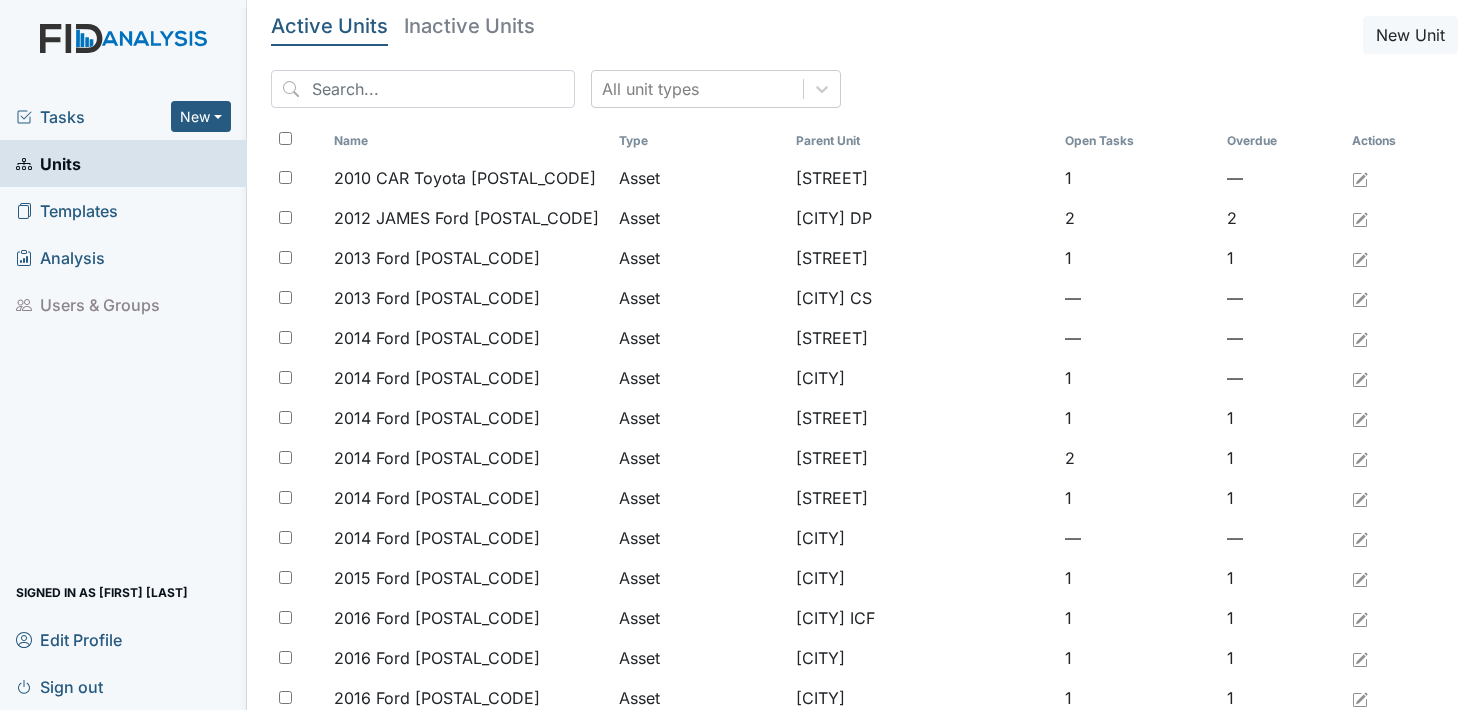 scroll, scrollTop: 0, scrollLeft: 0, axis: both 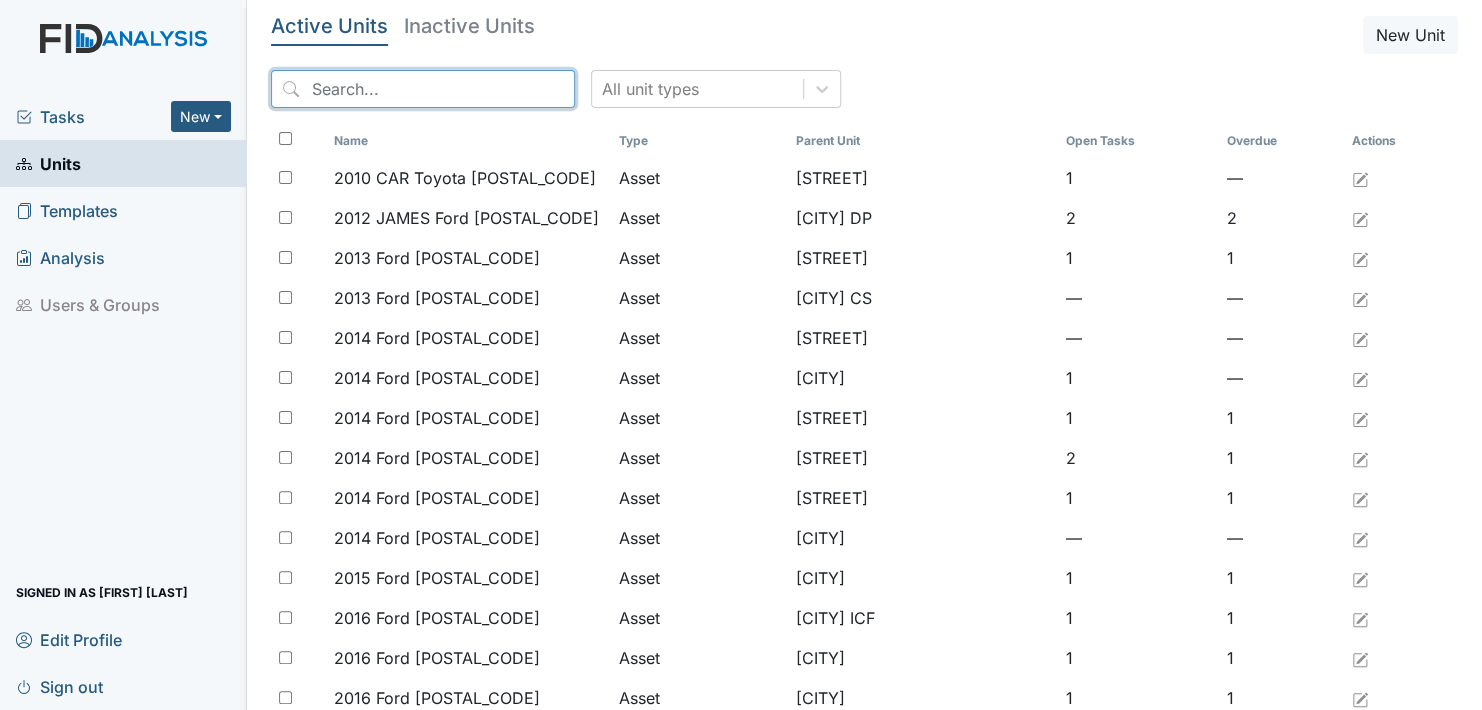 click at bounding box center [423, 89] 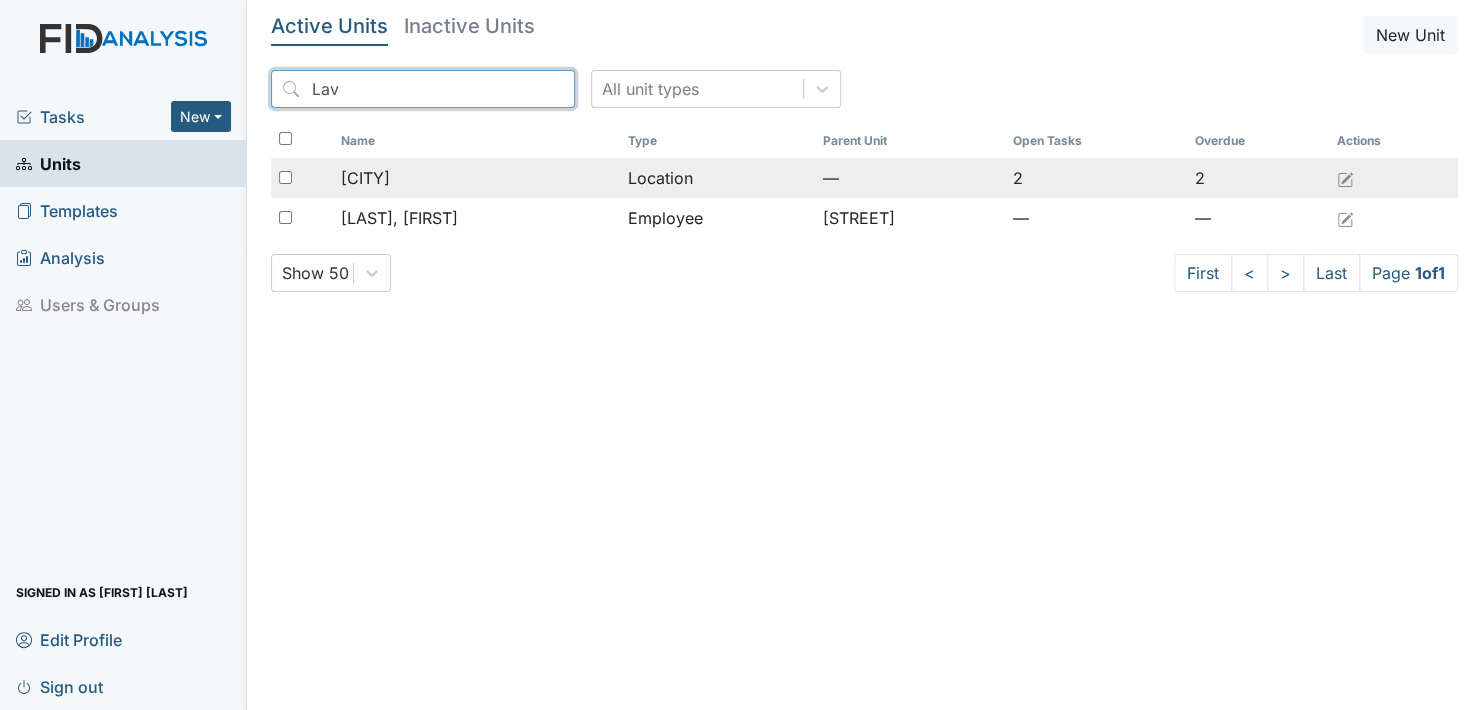 type on "Lav" 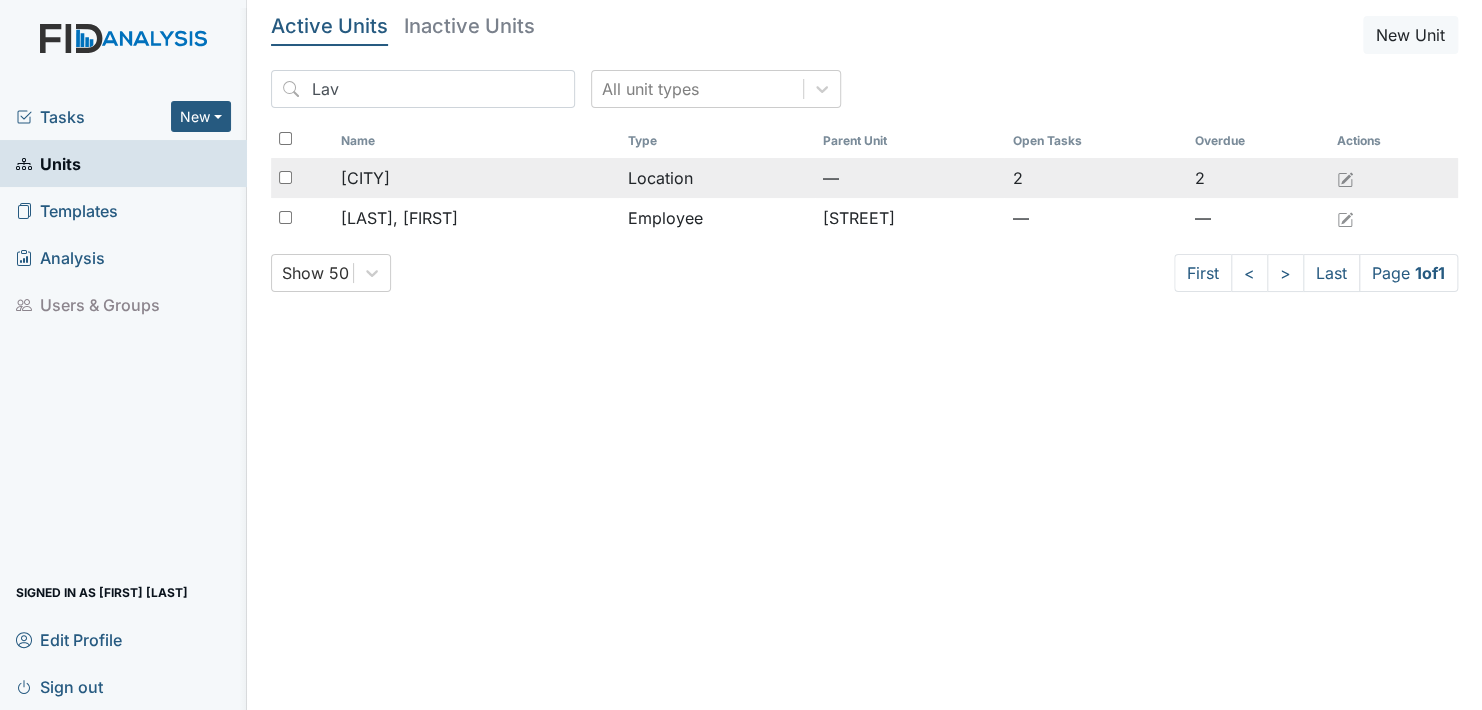 click on "[CITY]" at bounding box center (365, 178) 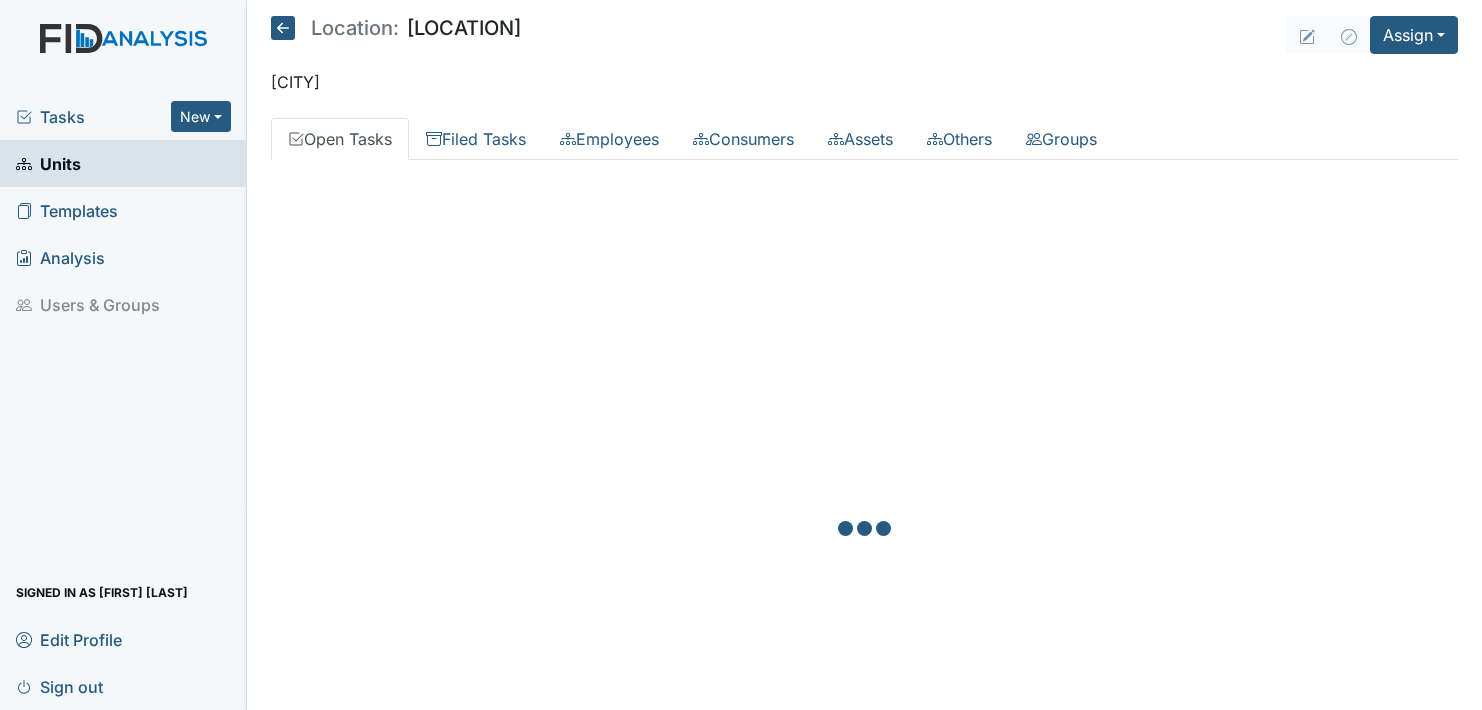 scroll, scrollTop: 0, scrollLeft: 0, axis: both 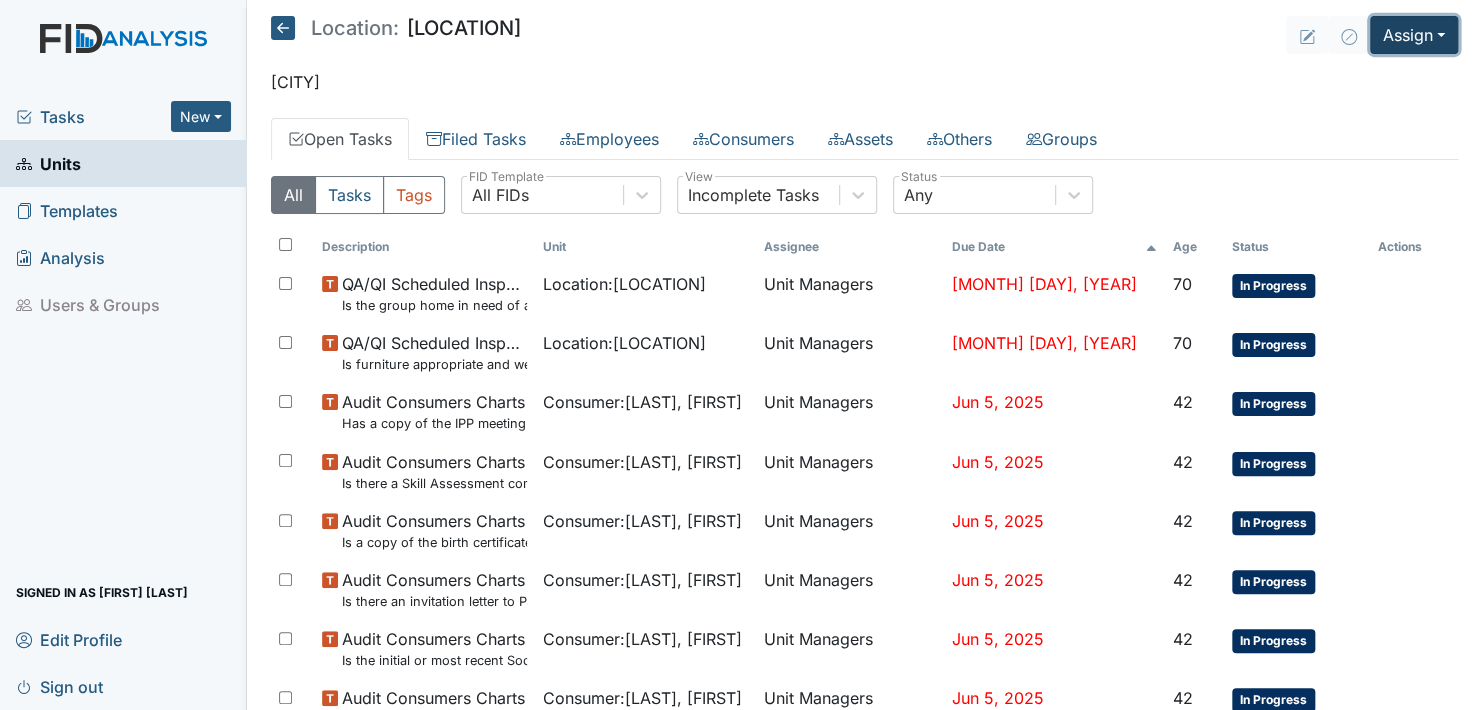 click on "Assign" at bounding box center (1414, 35) 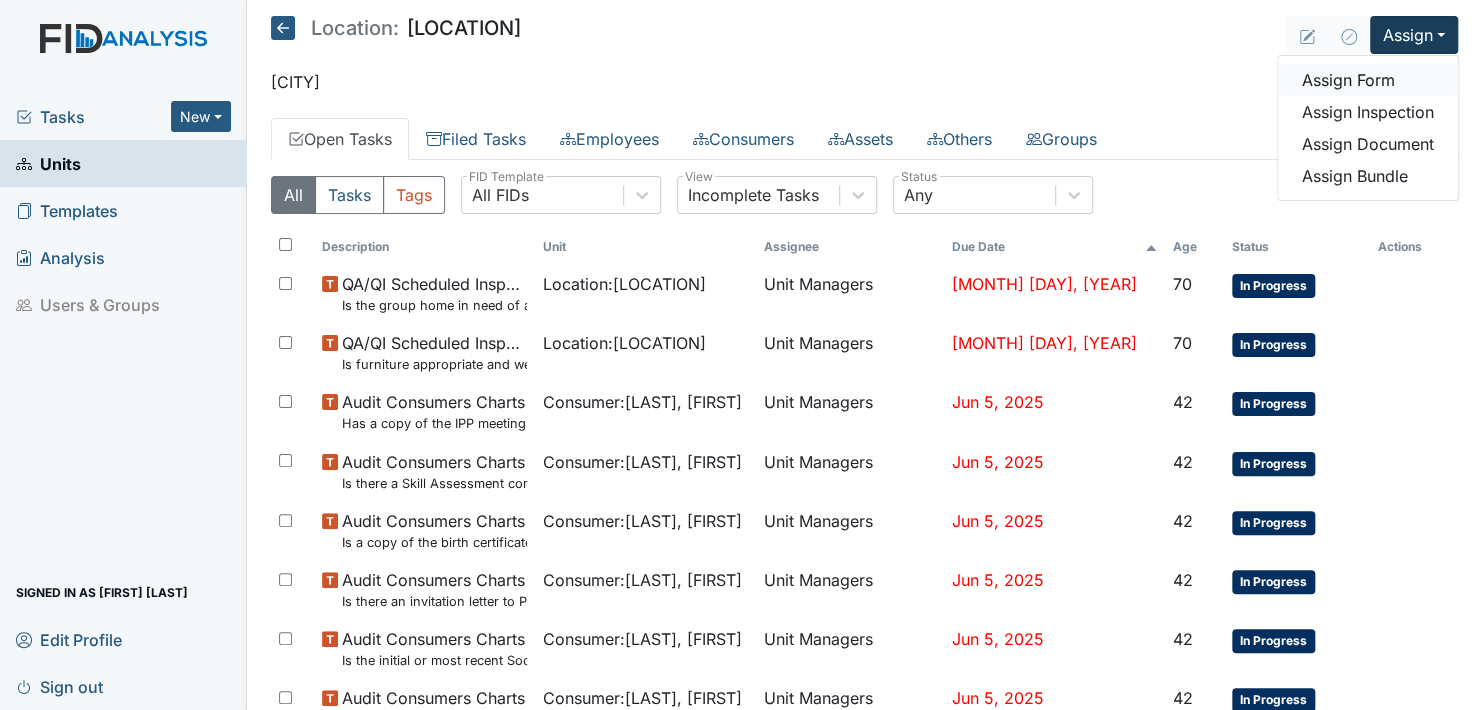 click on "Assign Form" at bounding box center (1368, 80) 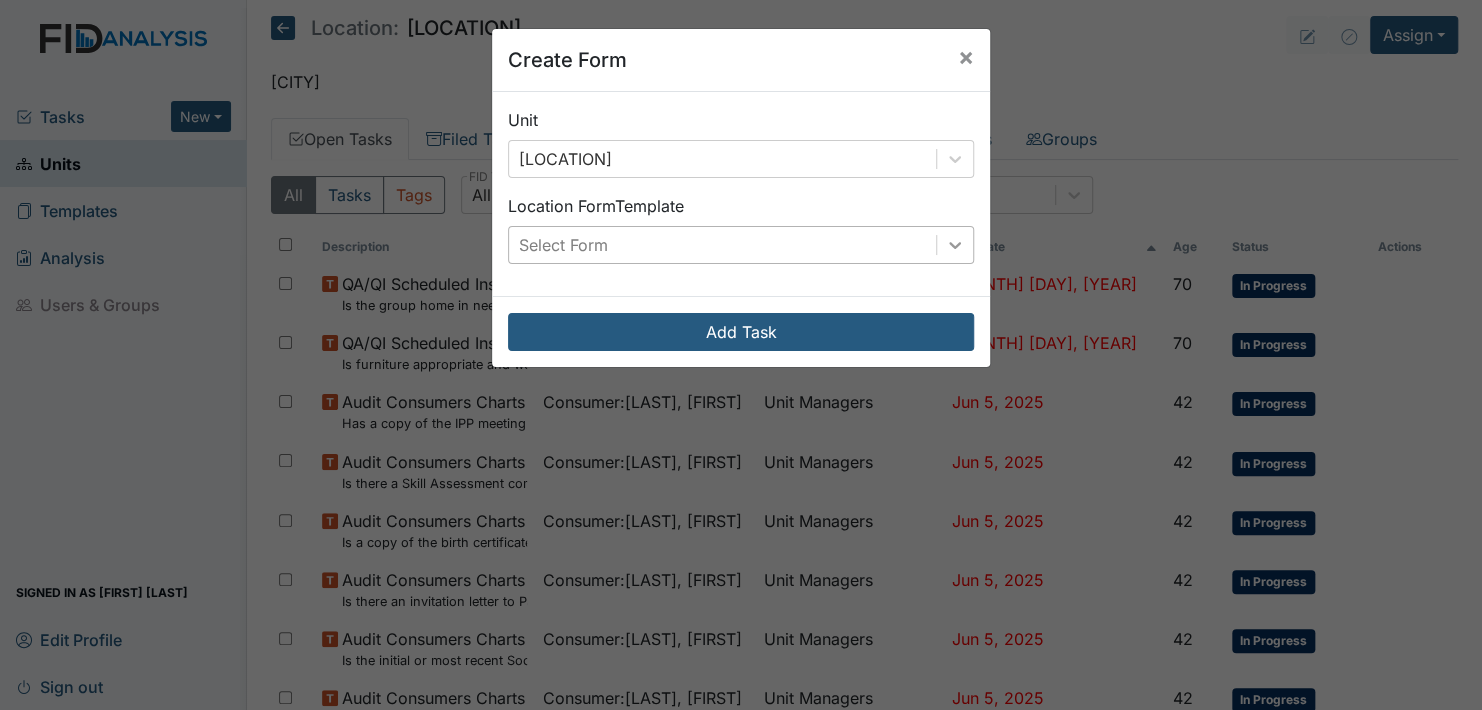 click at bounding box center (955, 159) 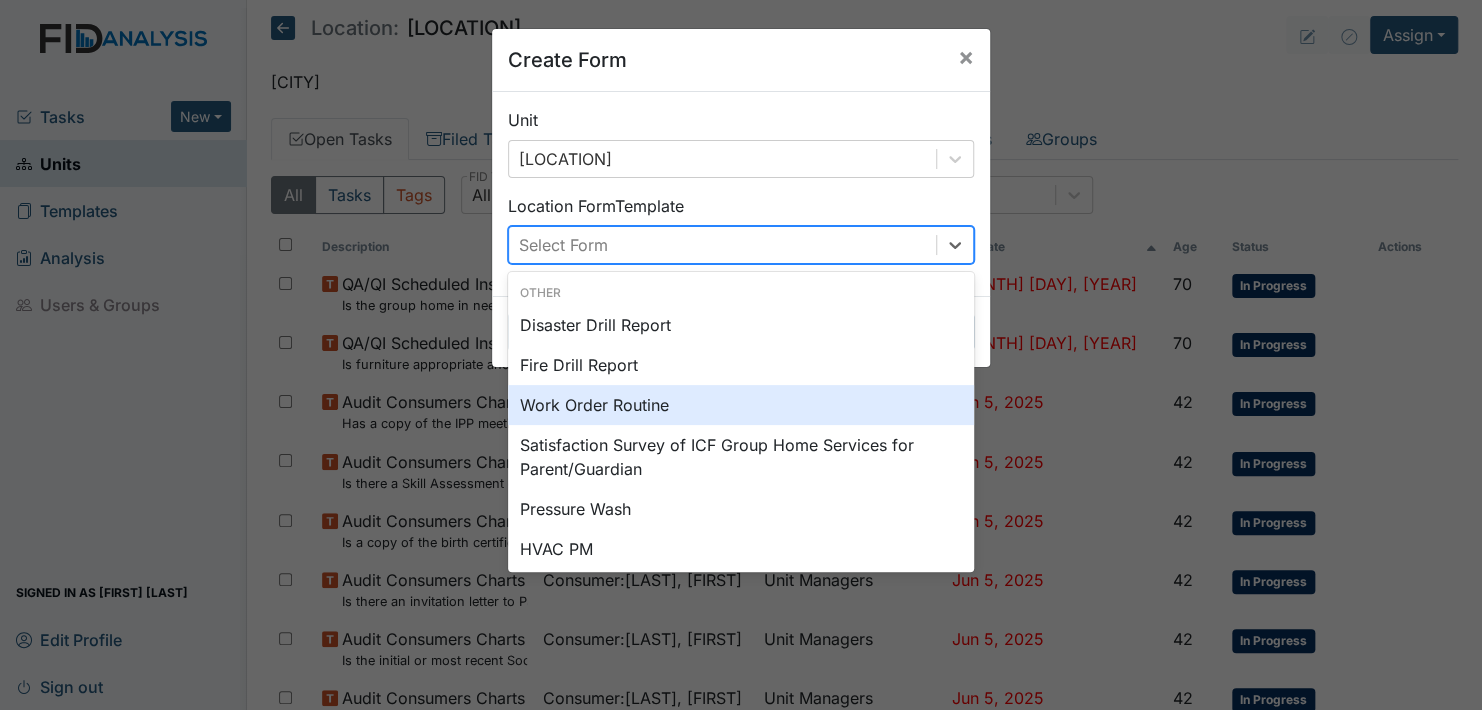 click on "Work Order Routine" at bounding box center (741, 405) 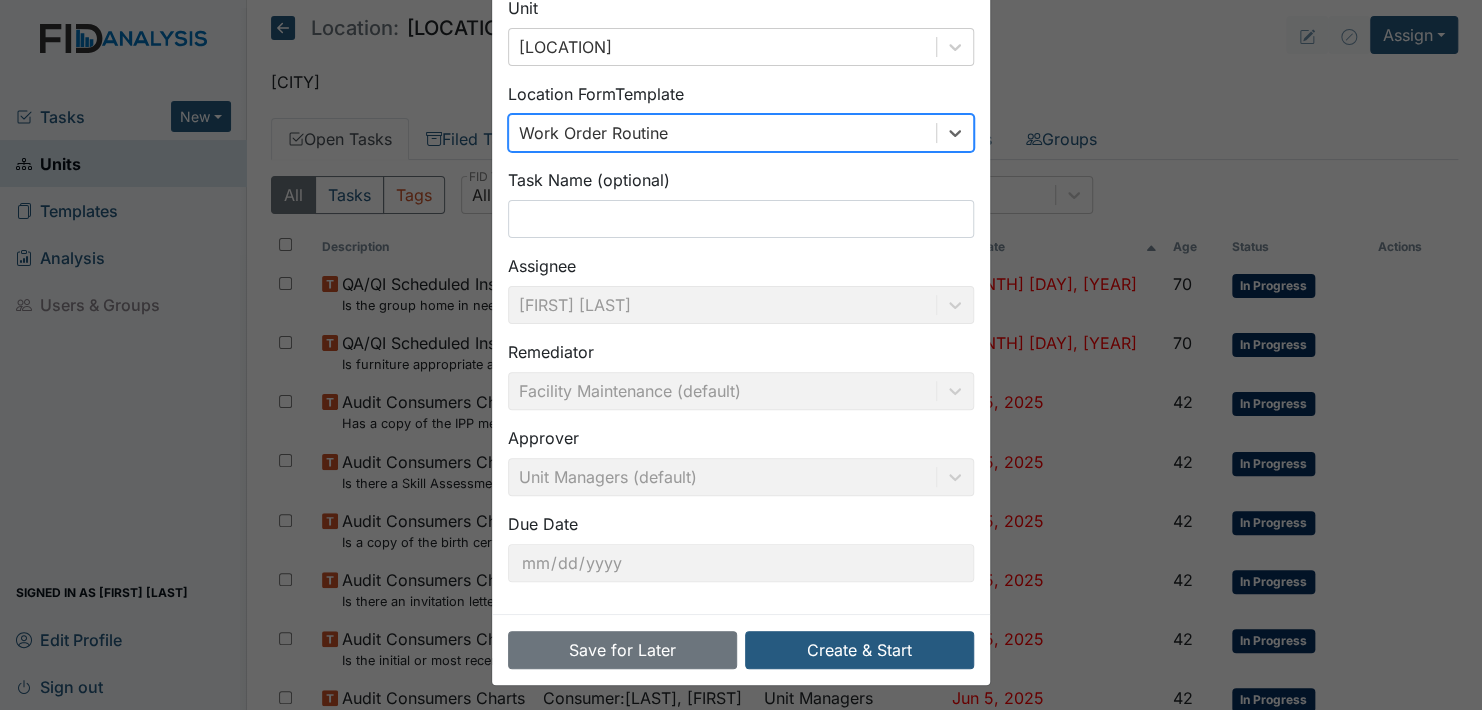 scroll, scrollTop: 114, scrollLeft: 0, axis: vertical 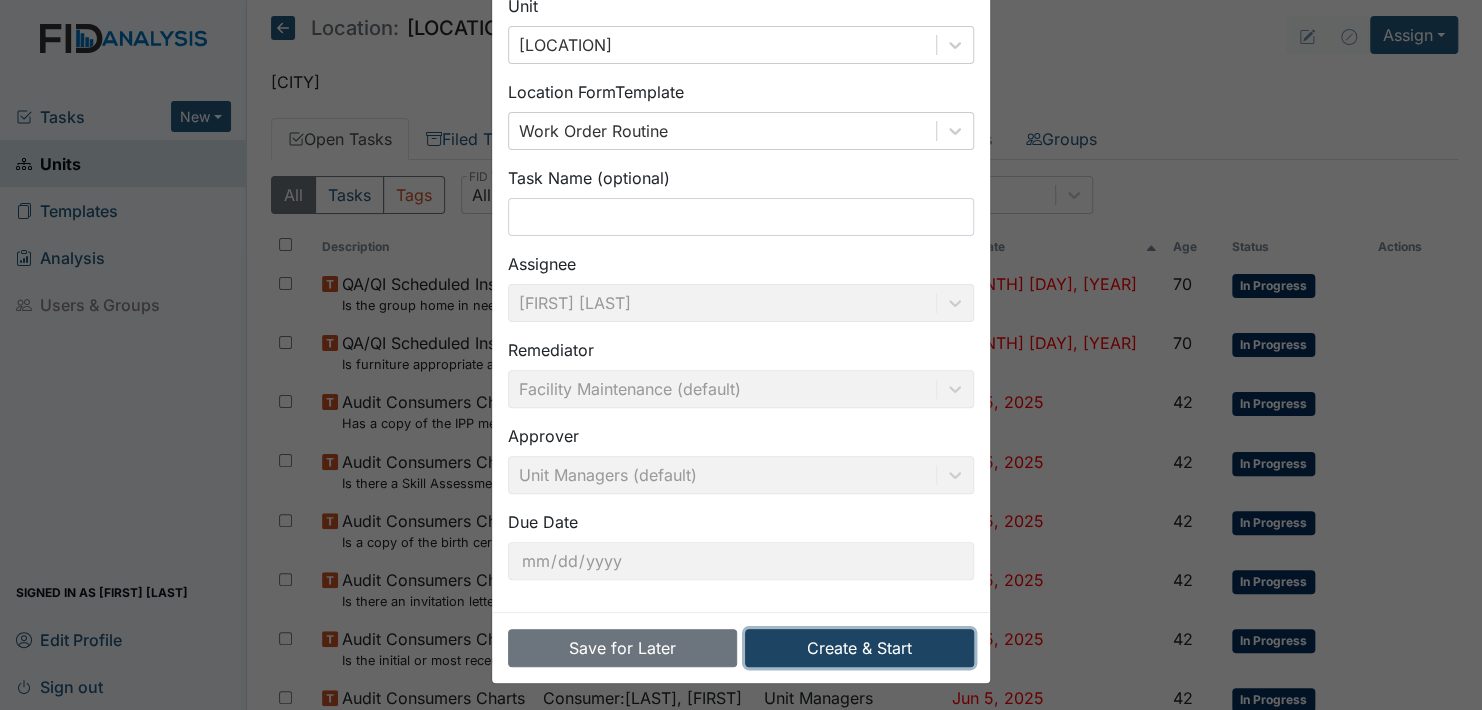 click on "Create & Start" at bounding box center (859, 648) 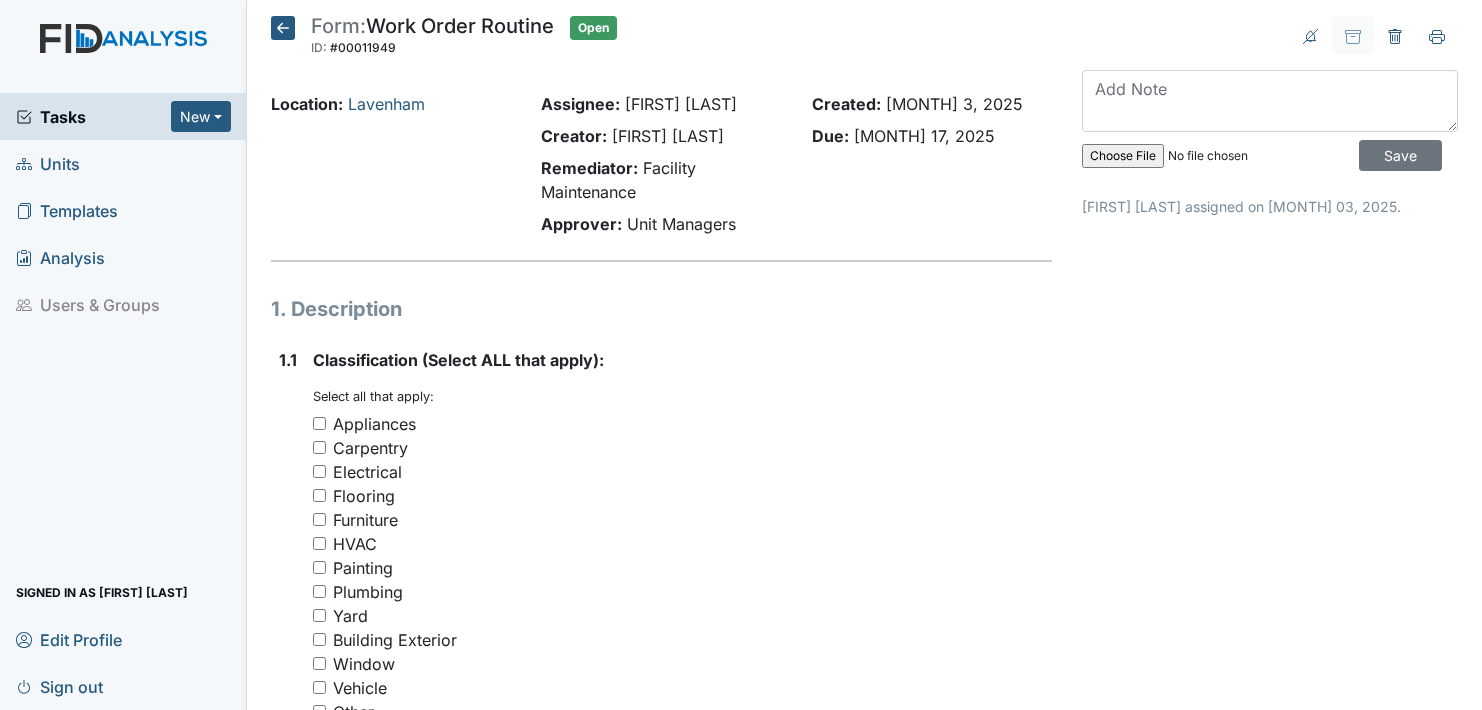 scroll, scrollTop: 0, scrollLeft: 0, axis: both 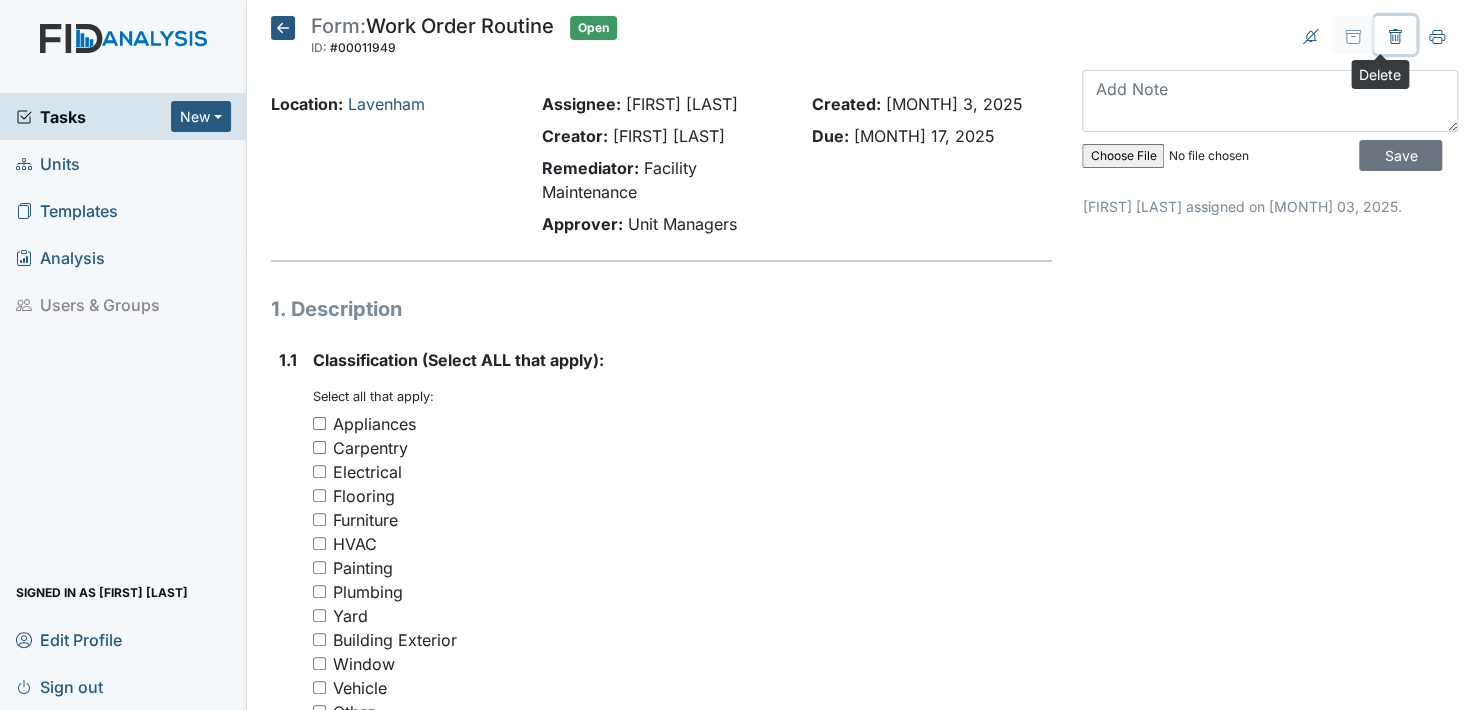 click at bounding box center [1395, 37] 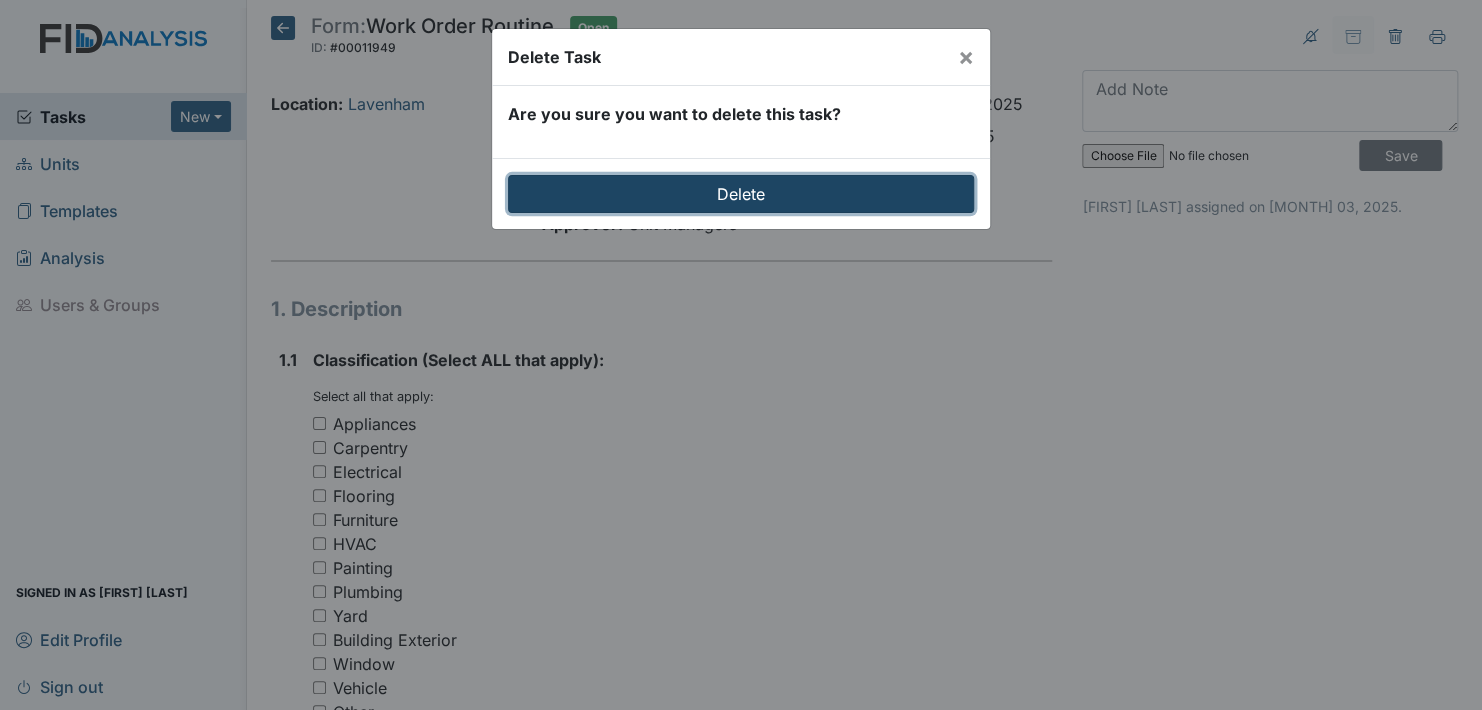 click on "Delete" at bounding box center (741, 194) 